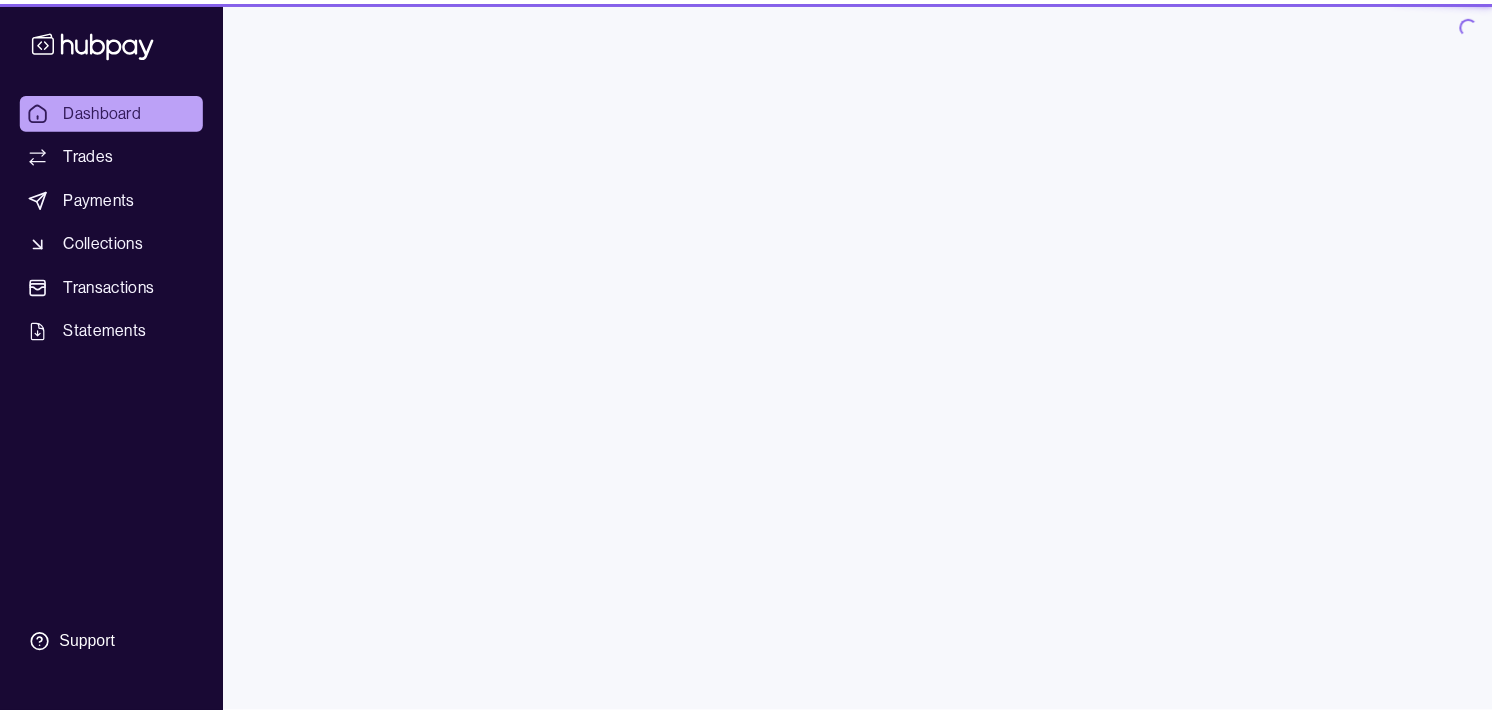 scroll, scrollTop: 0, scrollLeft: 0, axis: both 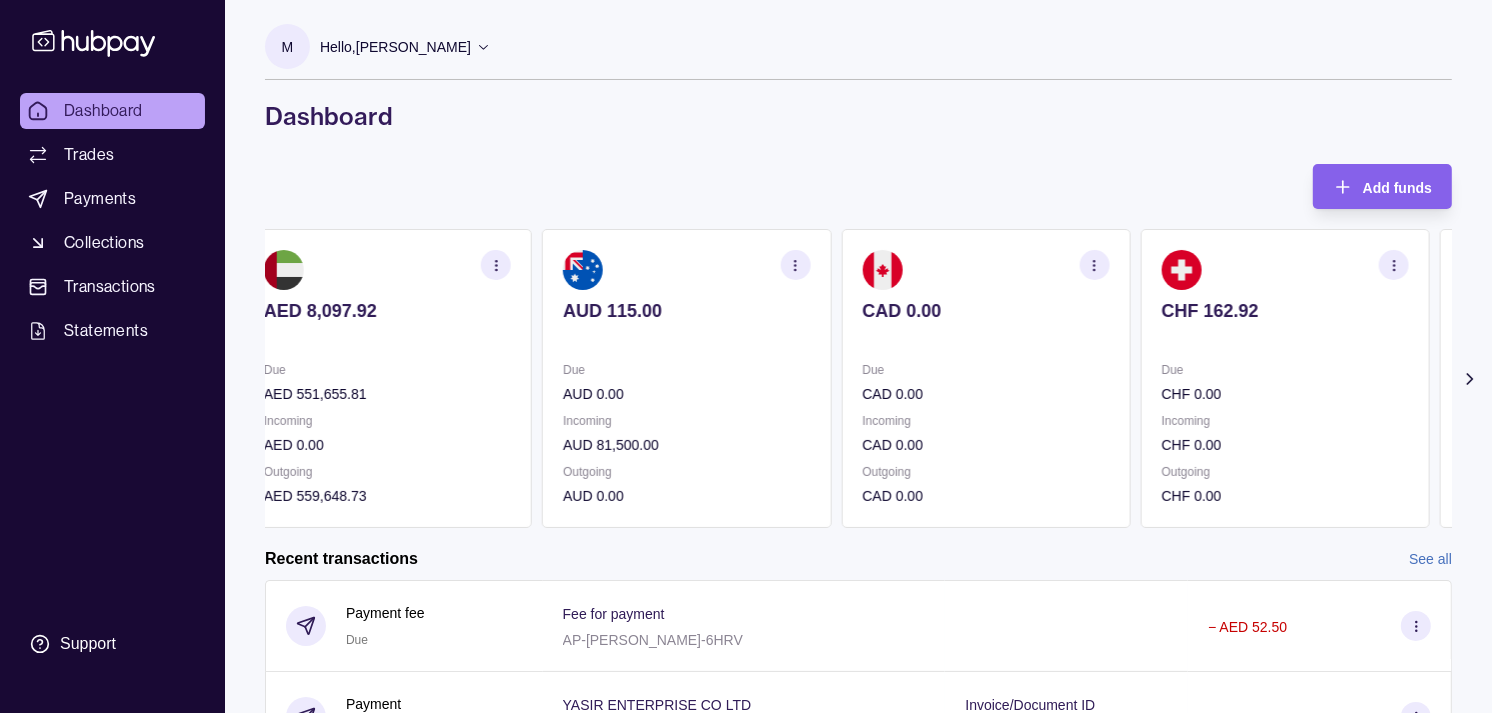 click on "Due" at bounding box center (985, 370) 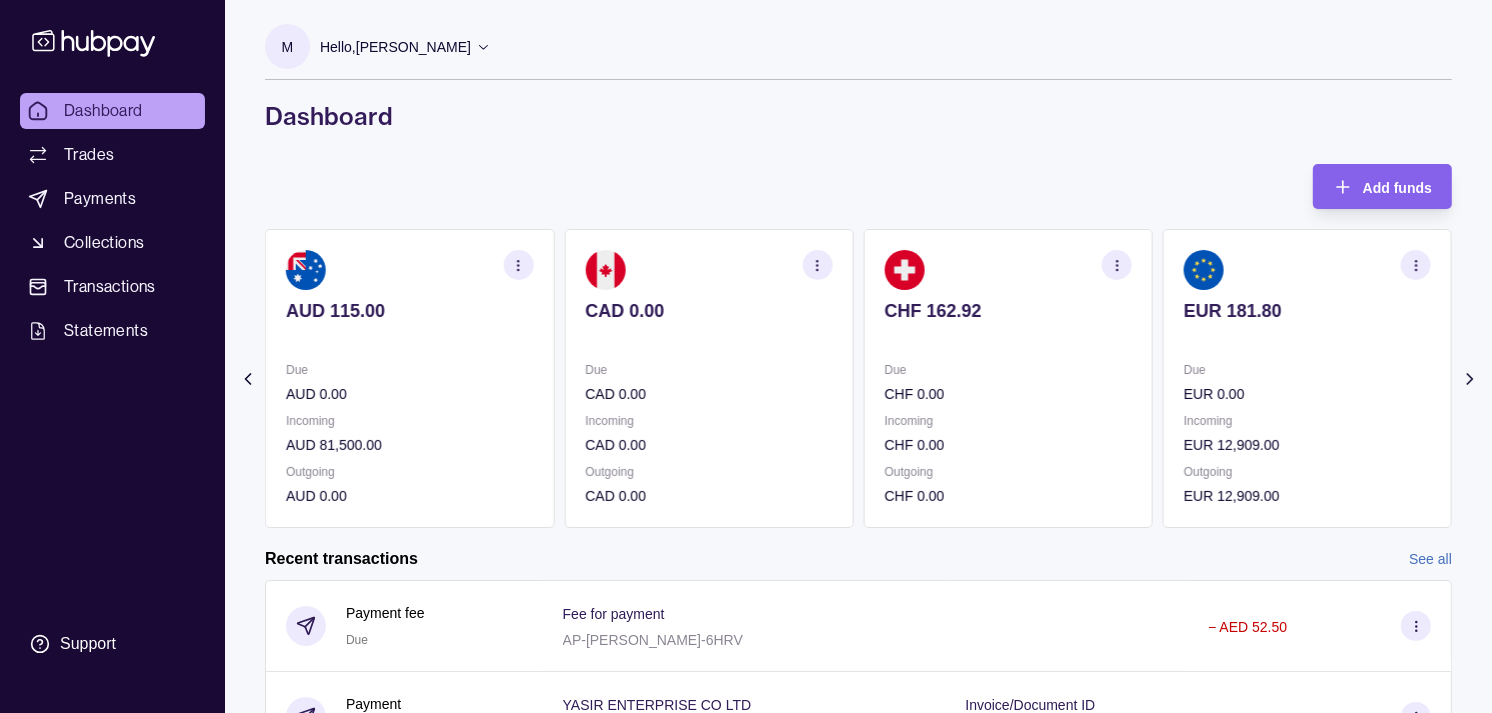 click on "AED 8,097.92                                                                                                               Due AED 551,655.81 Incoming AED 0.00 Outgoing AED 559,648.73 AUD 115.00                                                                                                               Due AUD 0.00 Incoming AUD 81,500.00 Outgoing AUD 0.00 CAD 0.00                                                                                                               Due CAD 0.00 Incoming CAD 0.00 Outgoing CAD 0.00 CHF 162.92                                                                                                               Due CHF 0.00 Incoming CHF 0.00 Outgoing CHF 0.00 EUR 181.80" at bounding box center (858, 378) 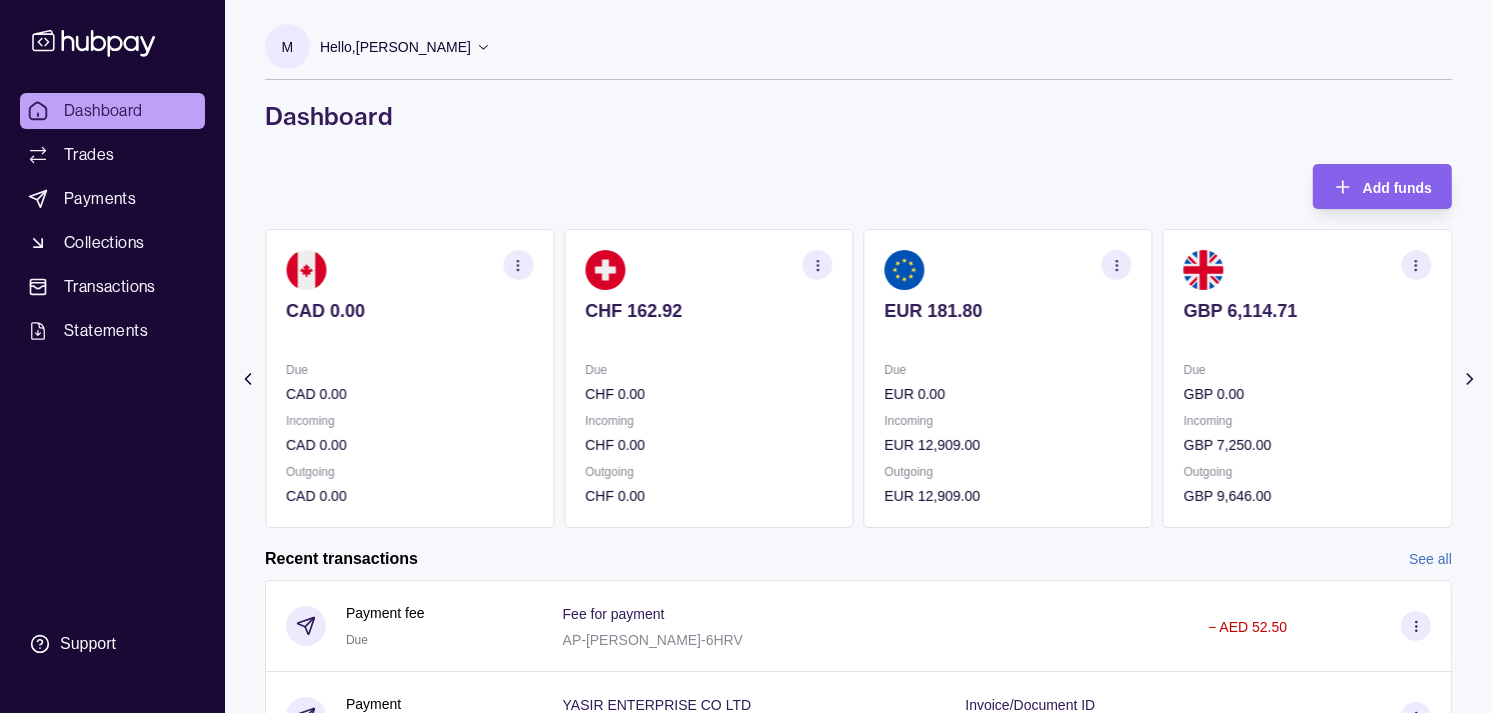 click on "Due" at bounding box center (1307, 370) 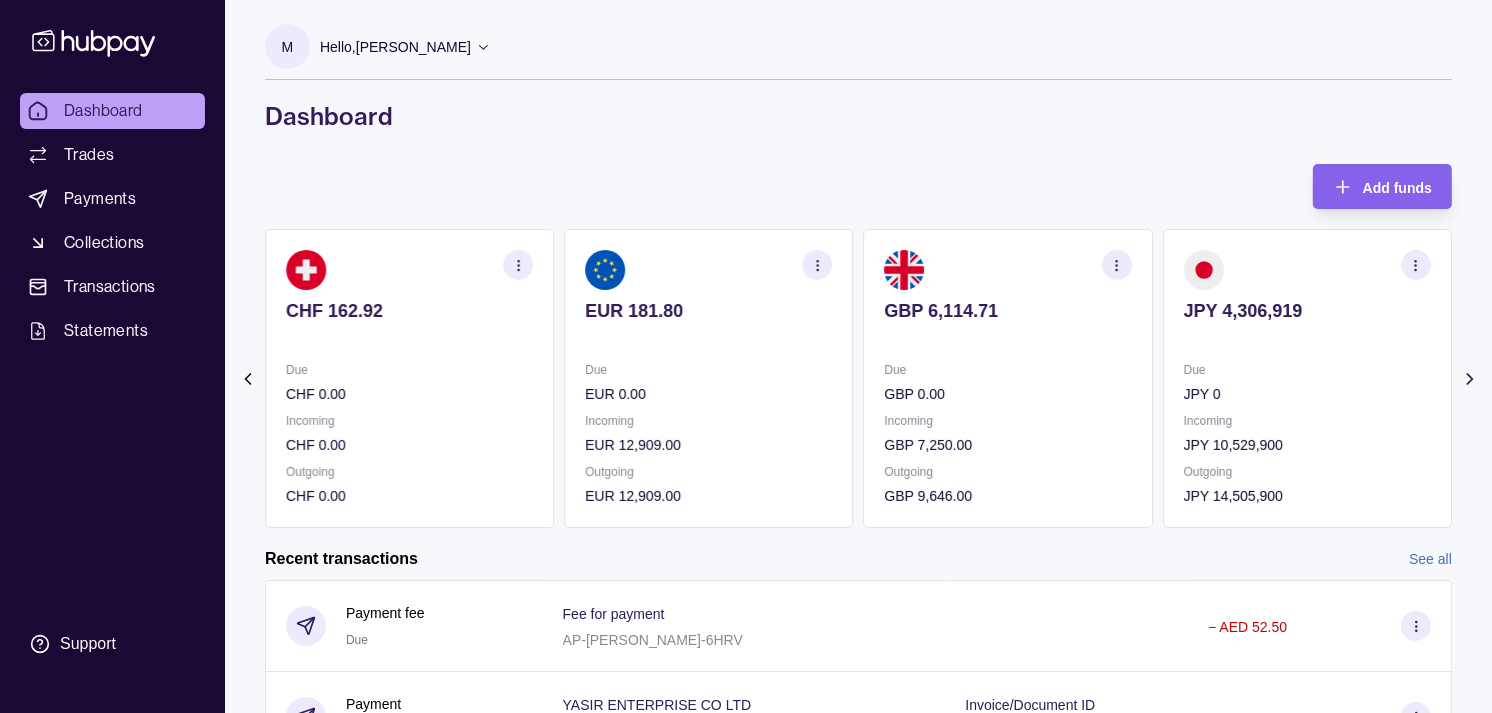 click on "GBP 0.00" at bounding box center (1008, 394) 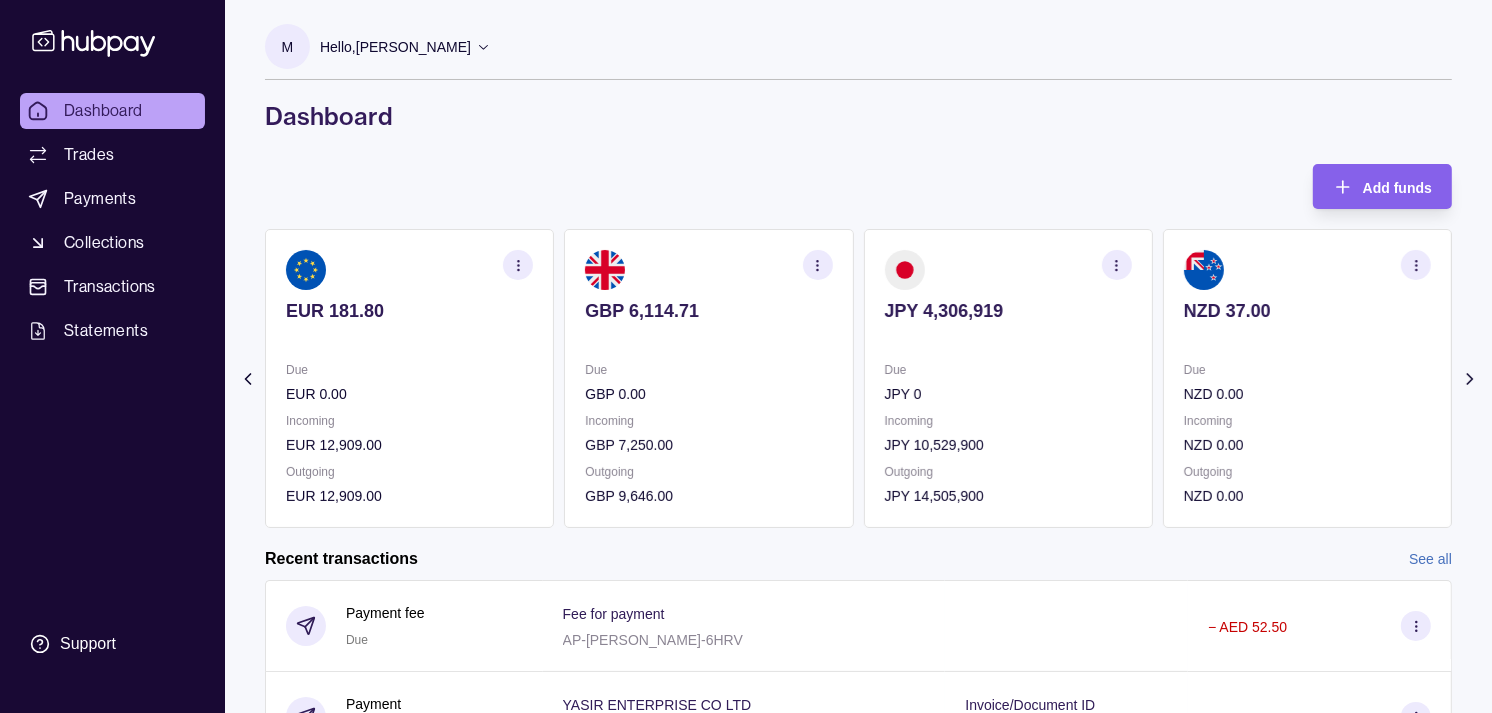 click on "GBP 0.00" at bounding box center [708, 394] 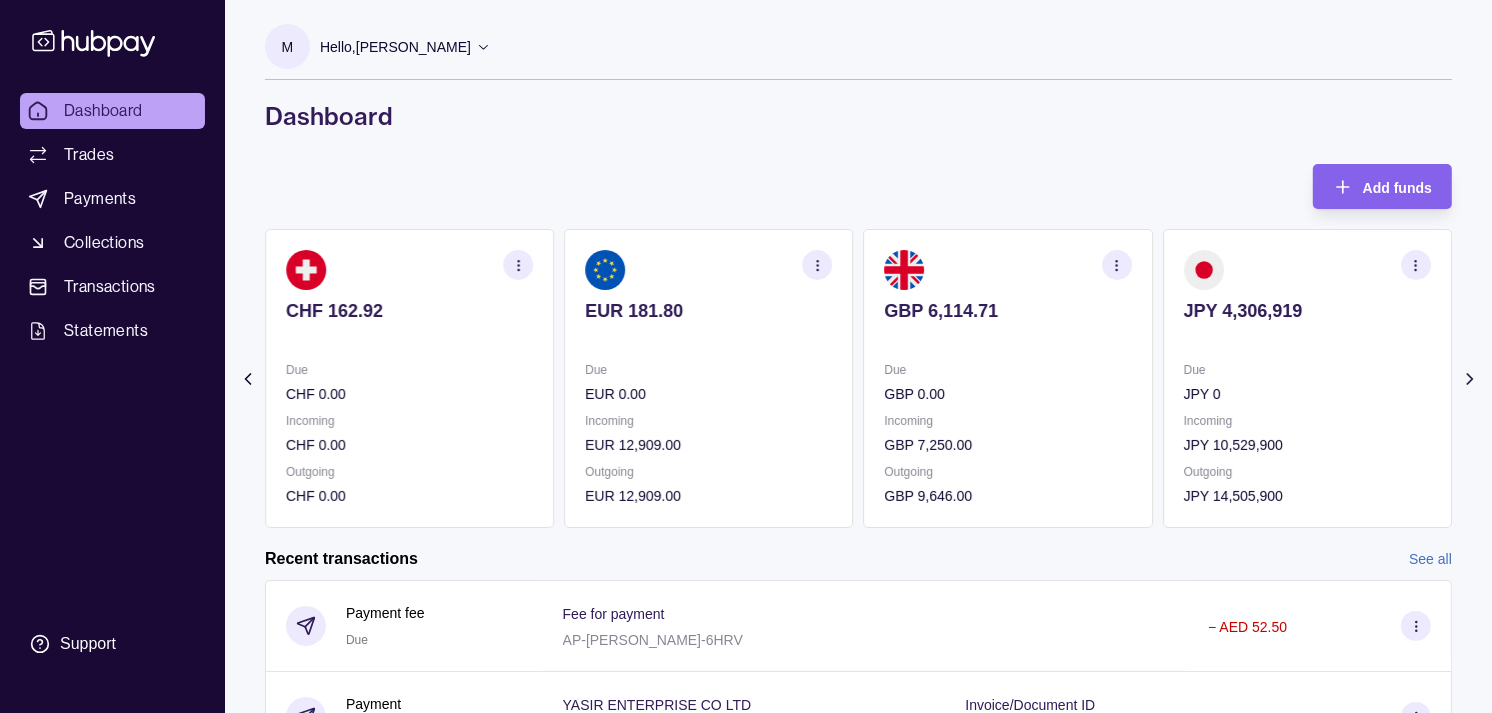 click on "EUR 0.00" at bounding box center [708, 394] 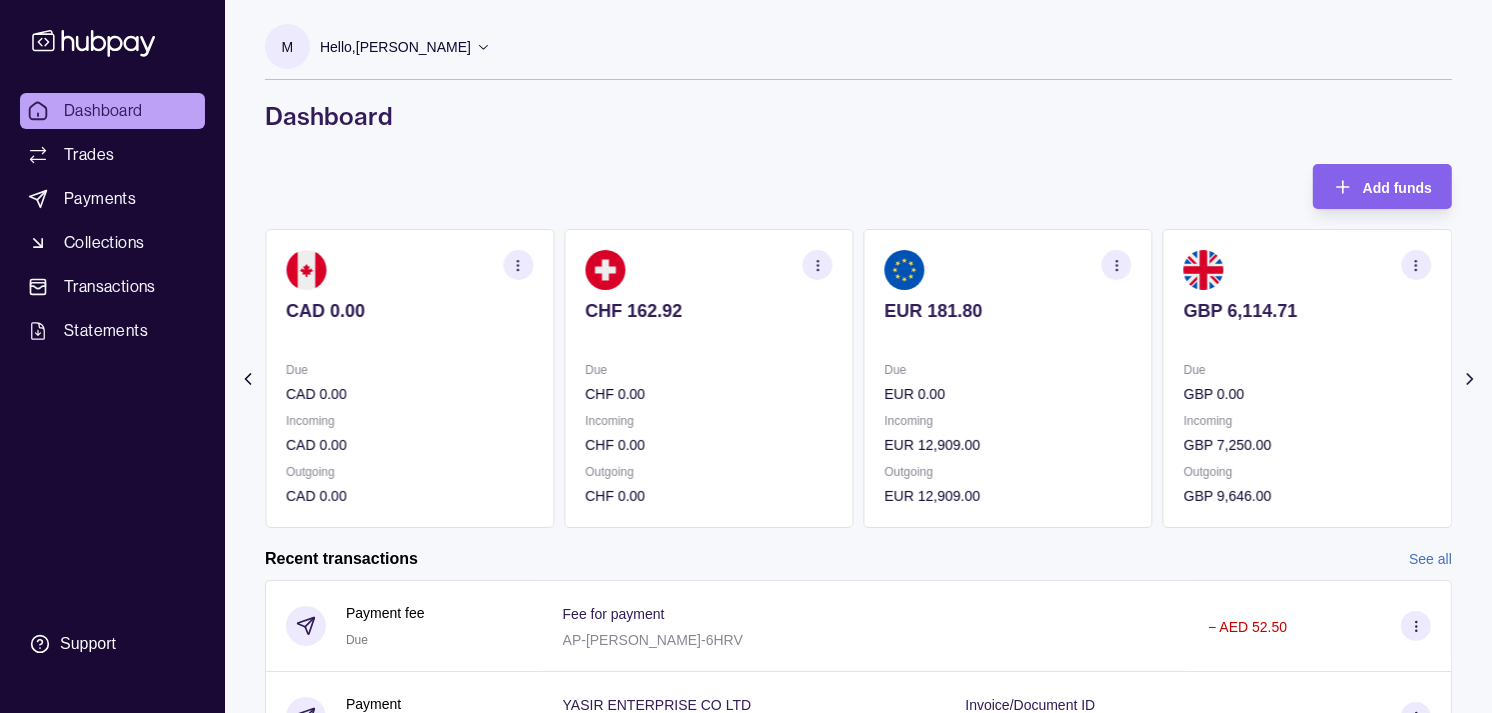 click on "CHF 0.00" at bounding box center [708, 394] 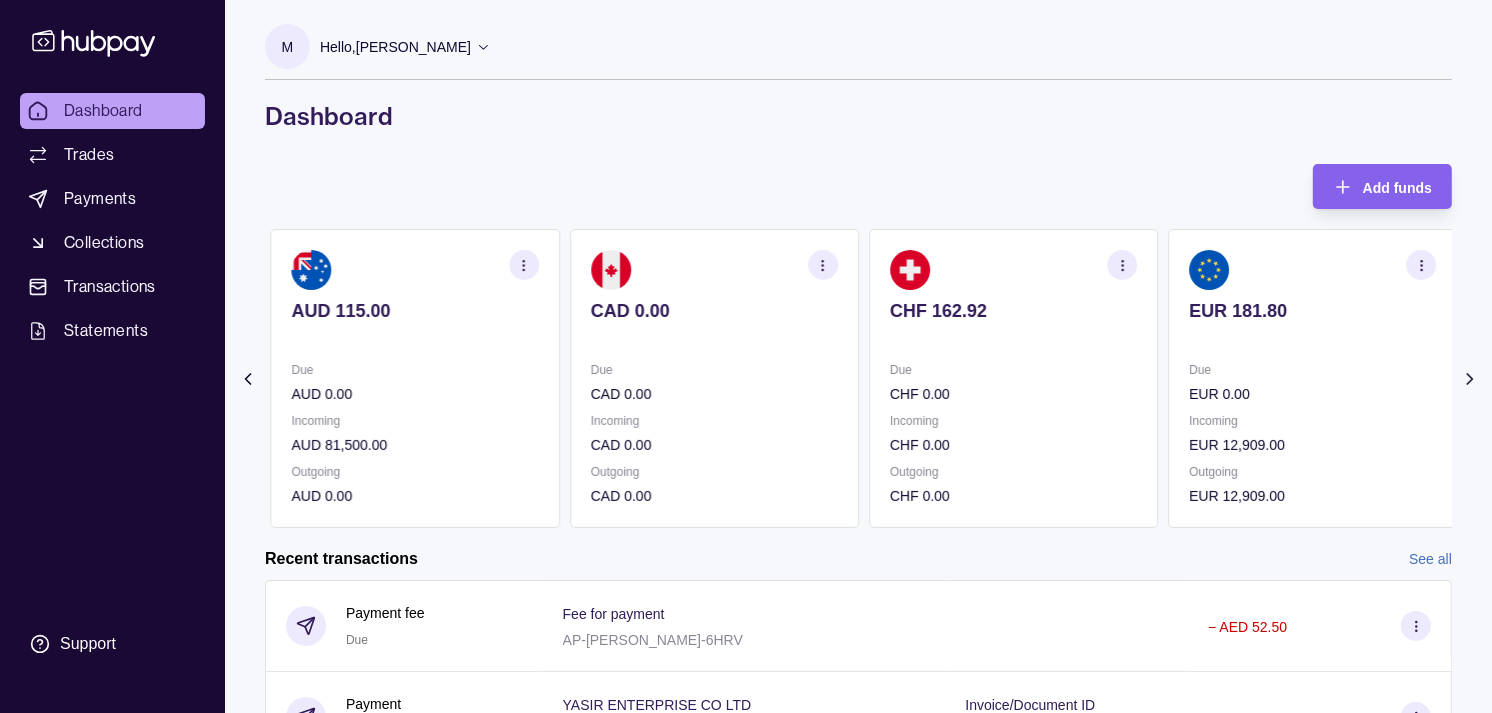 click on "Due CAD 0.00" at bounding box center (714, 382) 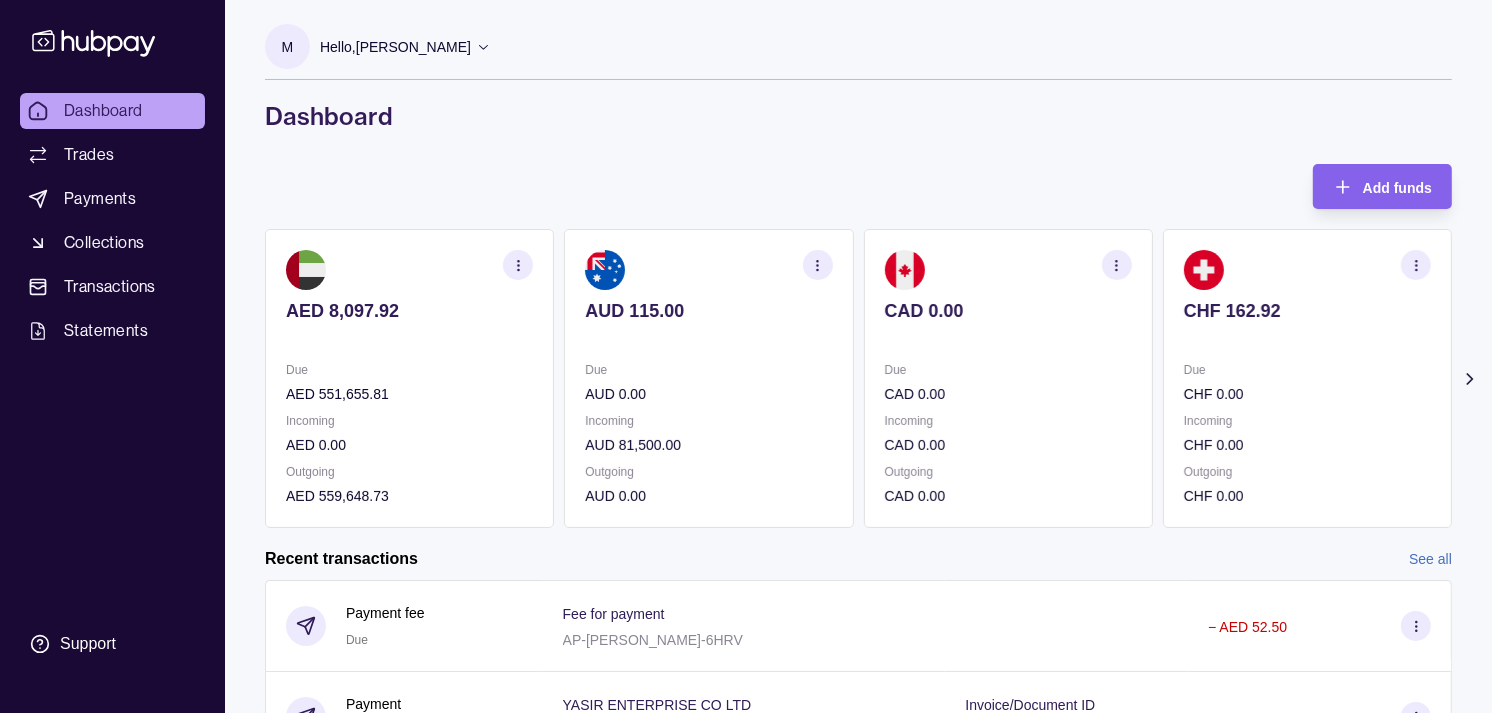 click on "Due AUD 0.00" at bounding box center (708, 382) 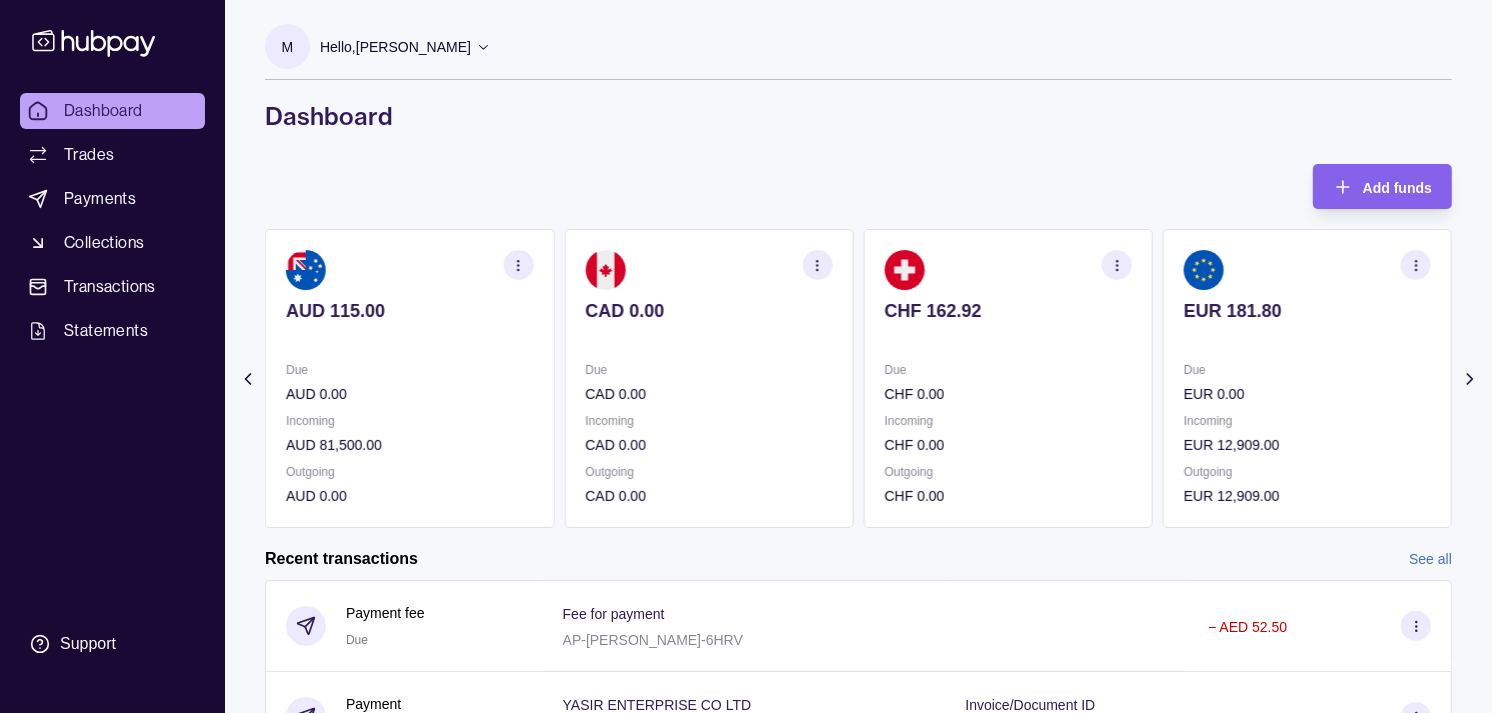 click on "CHF 162.92                                                                                                               Due CHF 0.00 Incoming CHF 0.00 Outgoing CHF 0.00" at bounding box center [1008, 378] 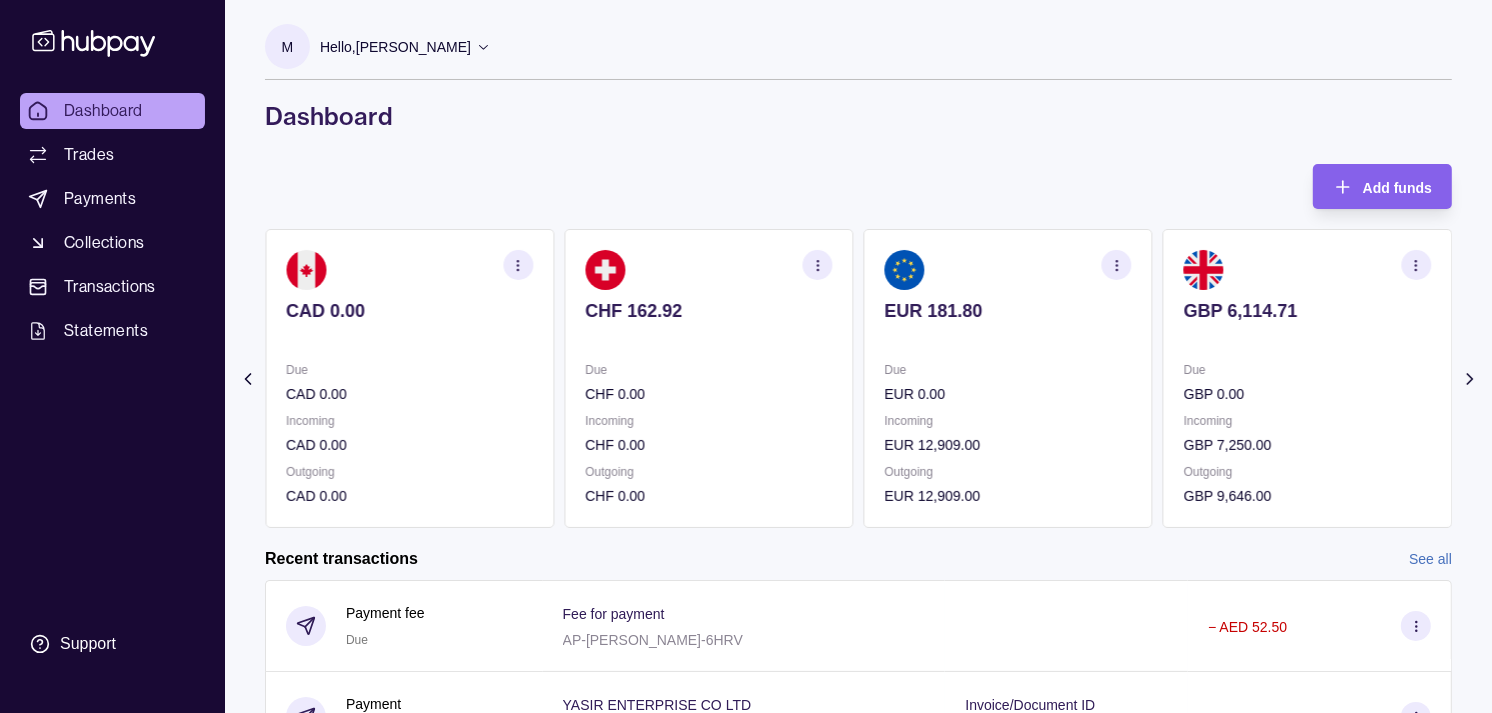 click on "EUR 181.80                                                                                                               Due EUR 0.00 Incoming EUR 12,909.00 Outgoing EUR 12,909.00" at bounding box center (1008, 378) 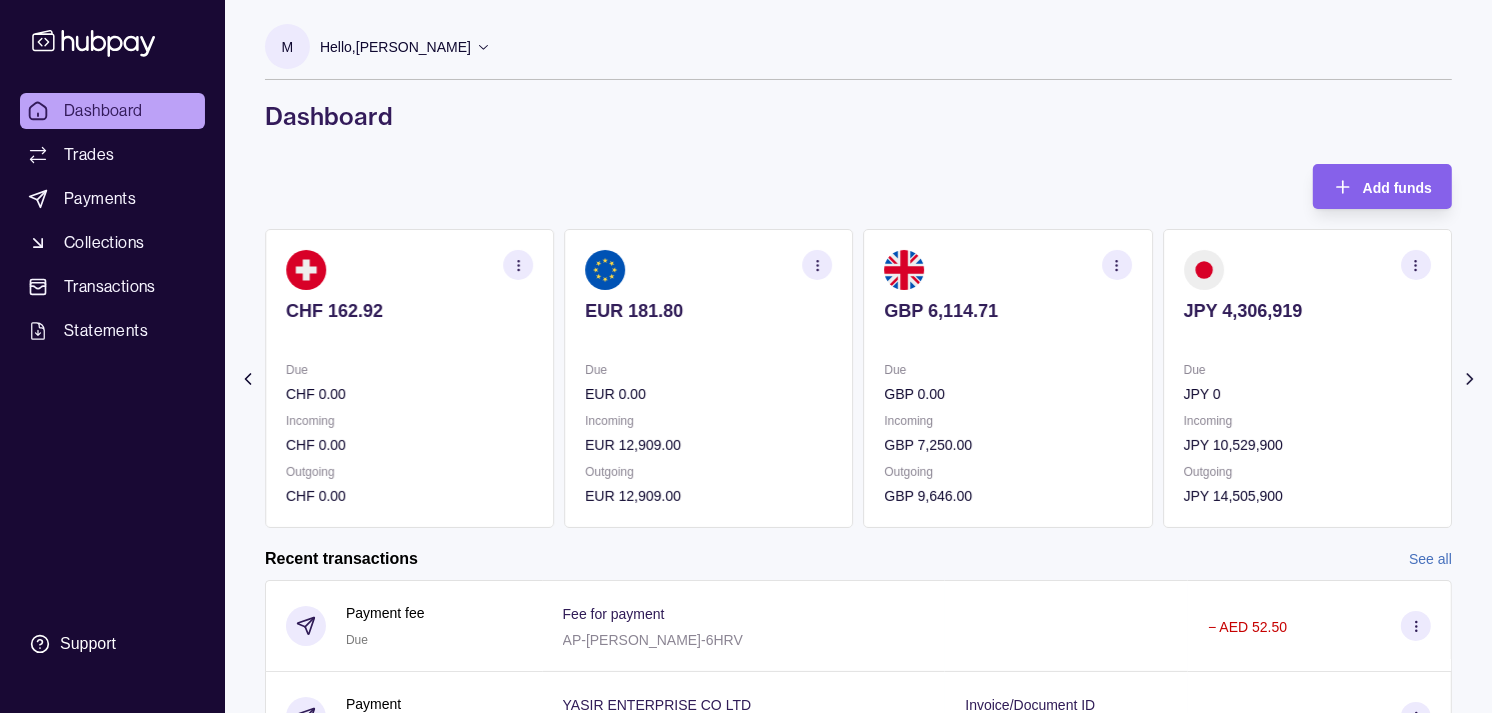 click on "GBP 6,114.71                                                                                                               Due GBP 0.00 Incoming GBP 7,250.00 Outgoing GBP 9,646.00" at bounding box center (1008, 378) 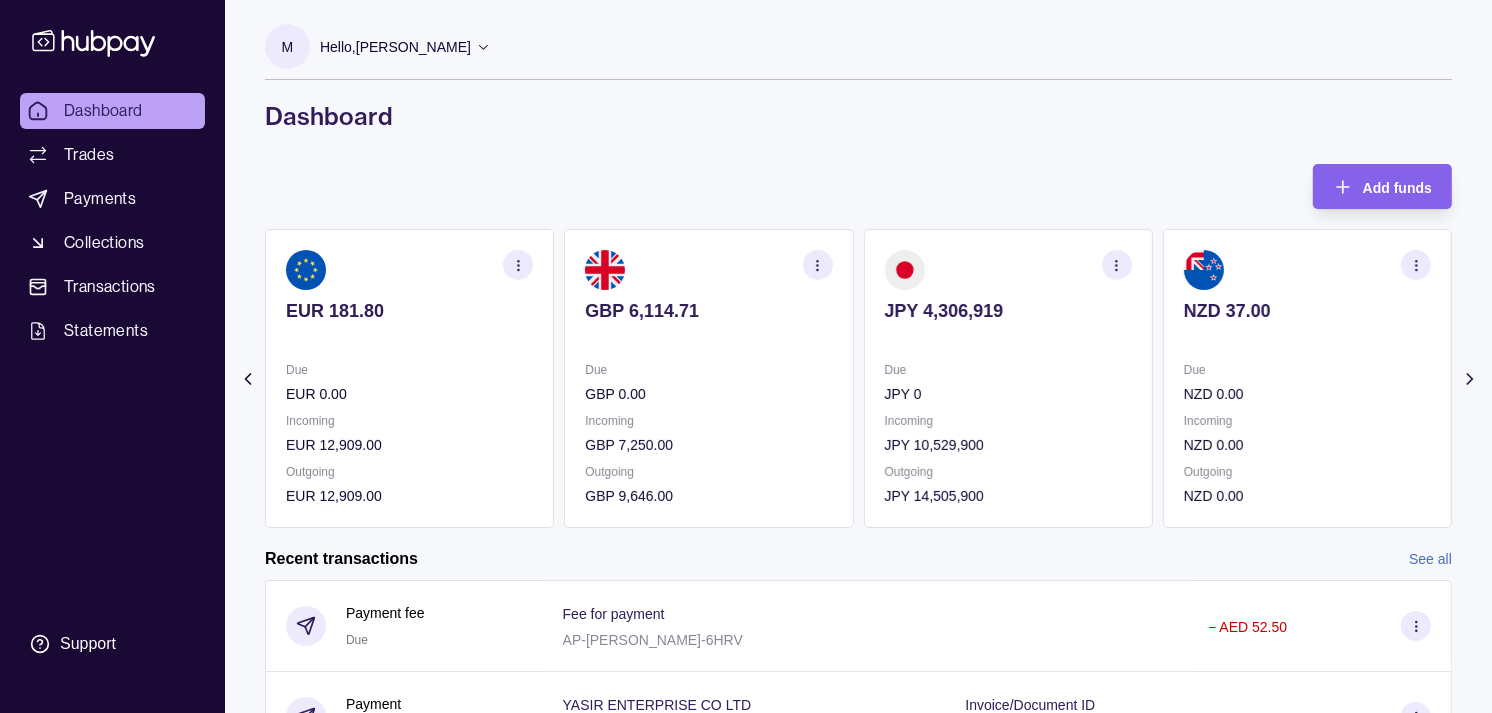 click on "JPY 4,306,919                                                                                                               Due JPY 0 Incoming JPY 10,529,900 Outgoing JPY 14,505,900" at bounding box center (1008, 378) 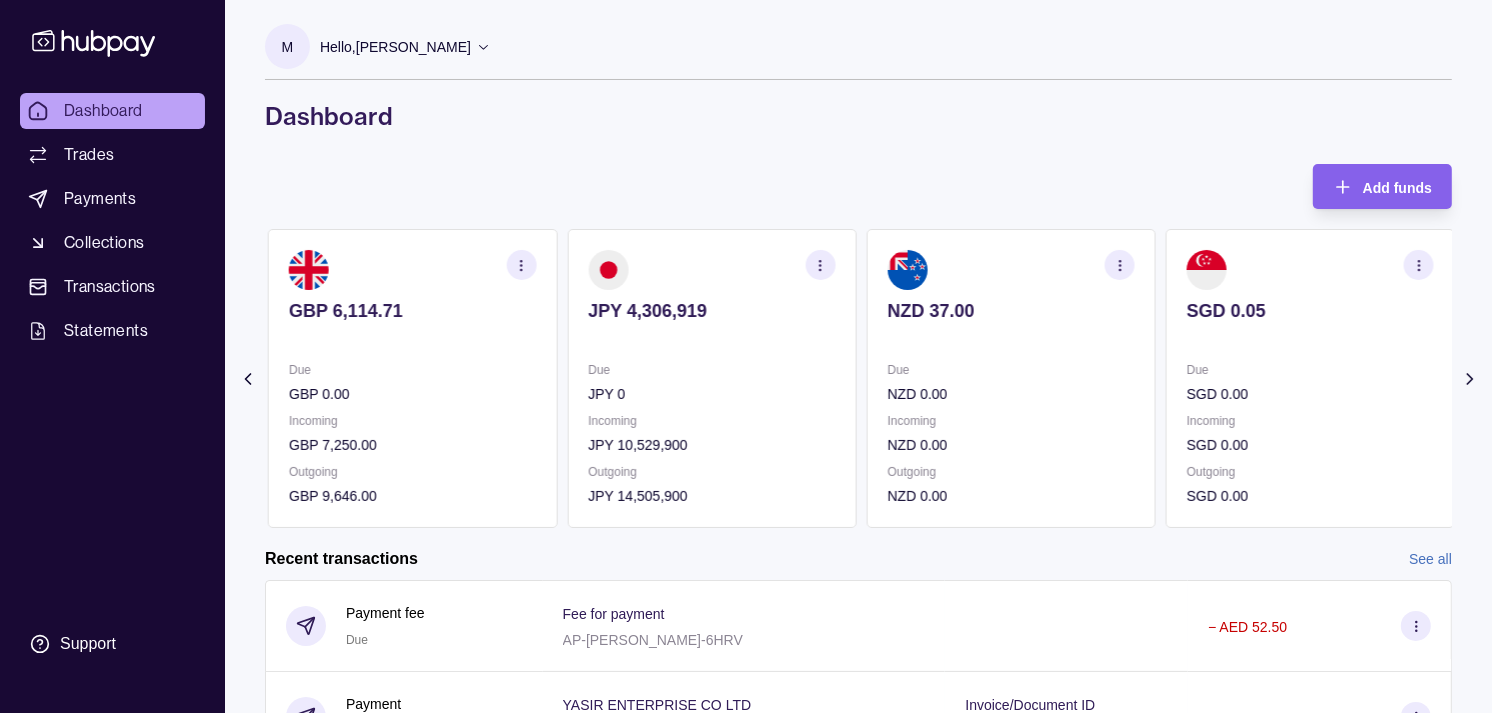 click on "NZD 37.00                                                                                                               Due NZD 0.00 Incoming NZD 0.00 Outgoing NZD 0.00" at bounding box center [1010, 378] 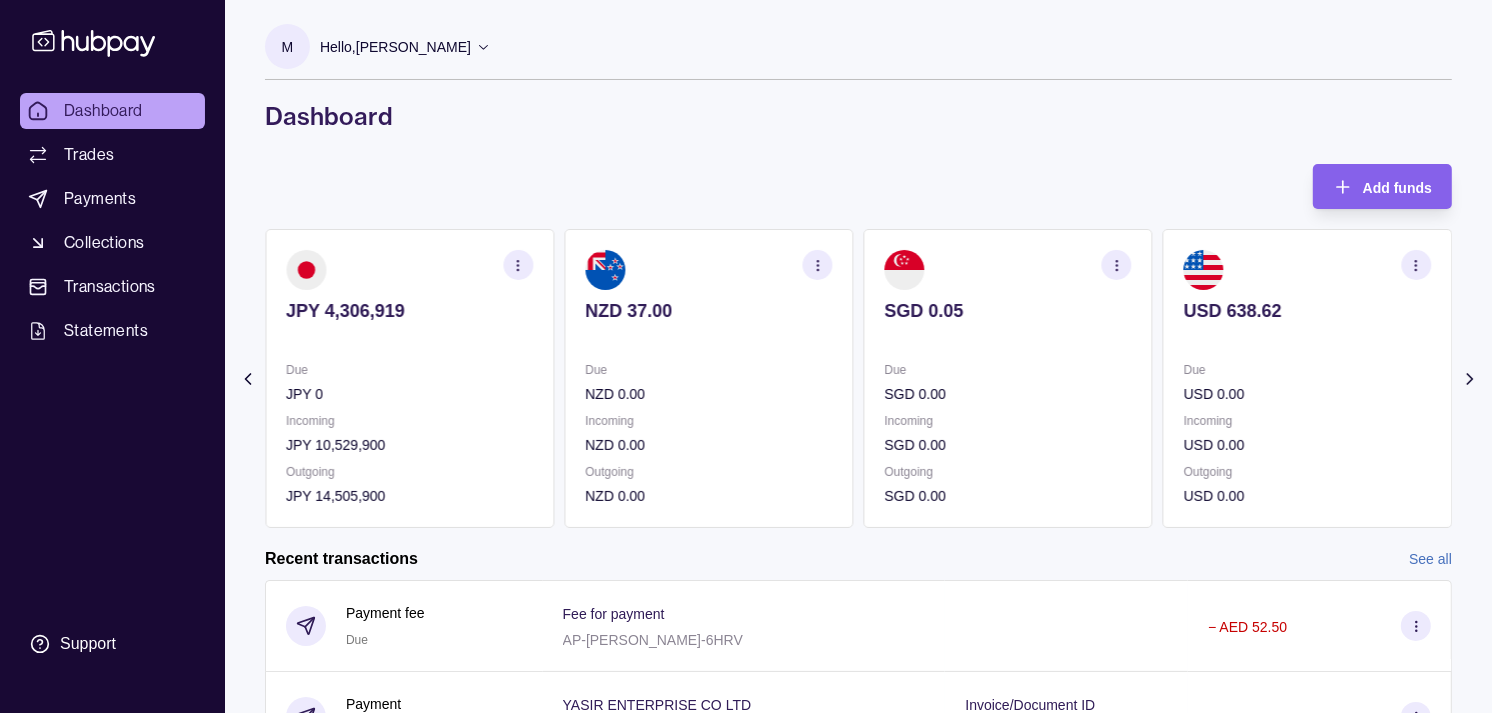 click at bounding box center (1008, 338) 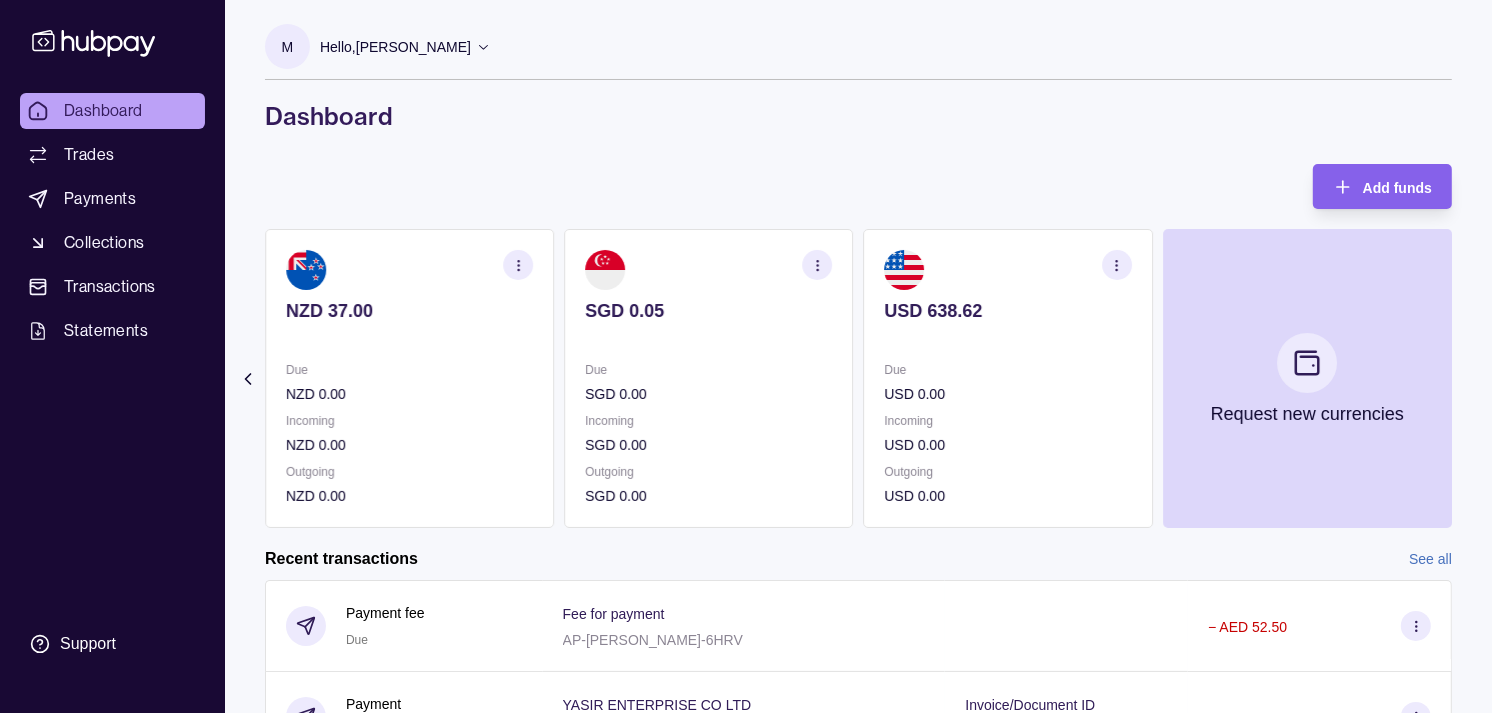 click at bounding box center (1008, 338) 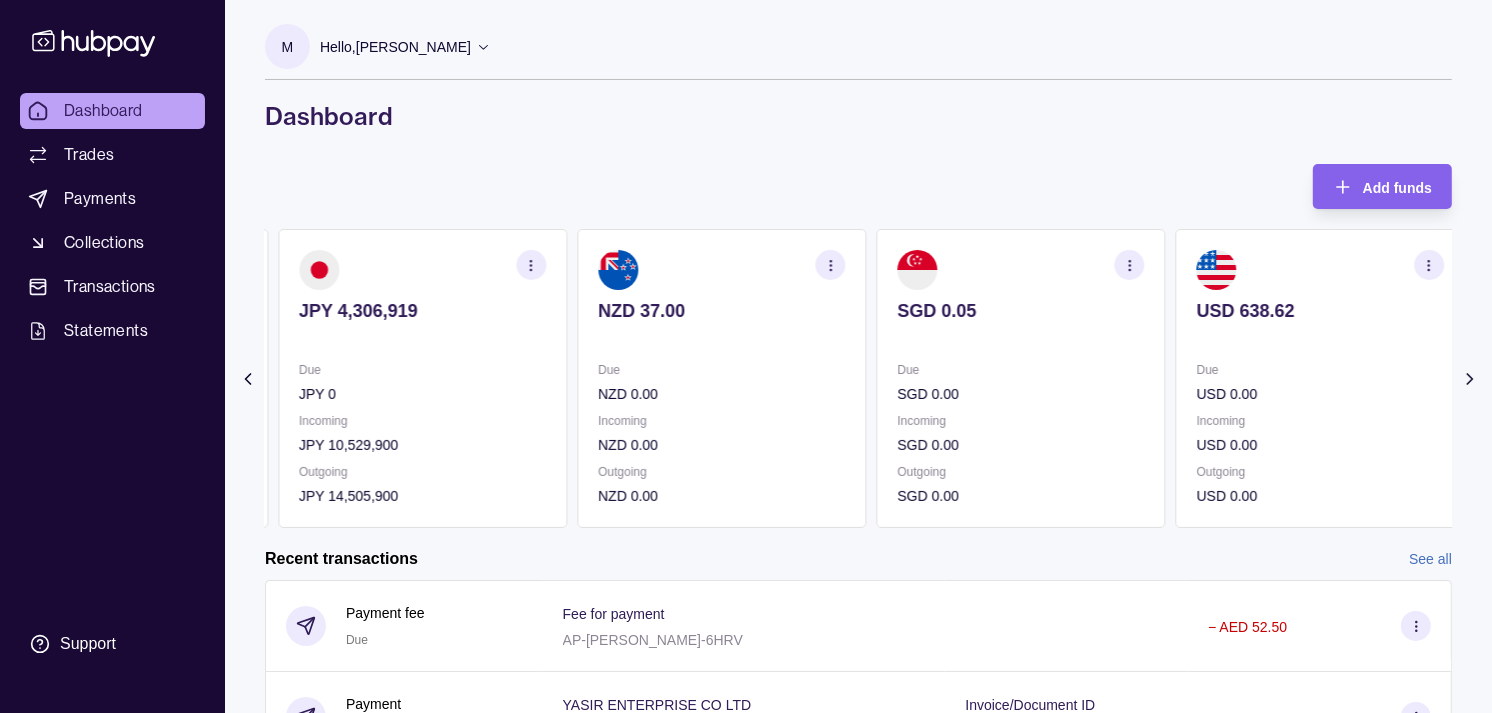 click at bounding box center [1020, 338] 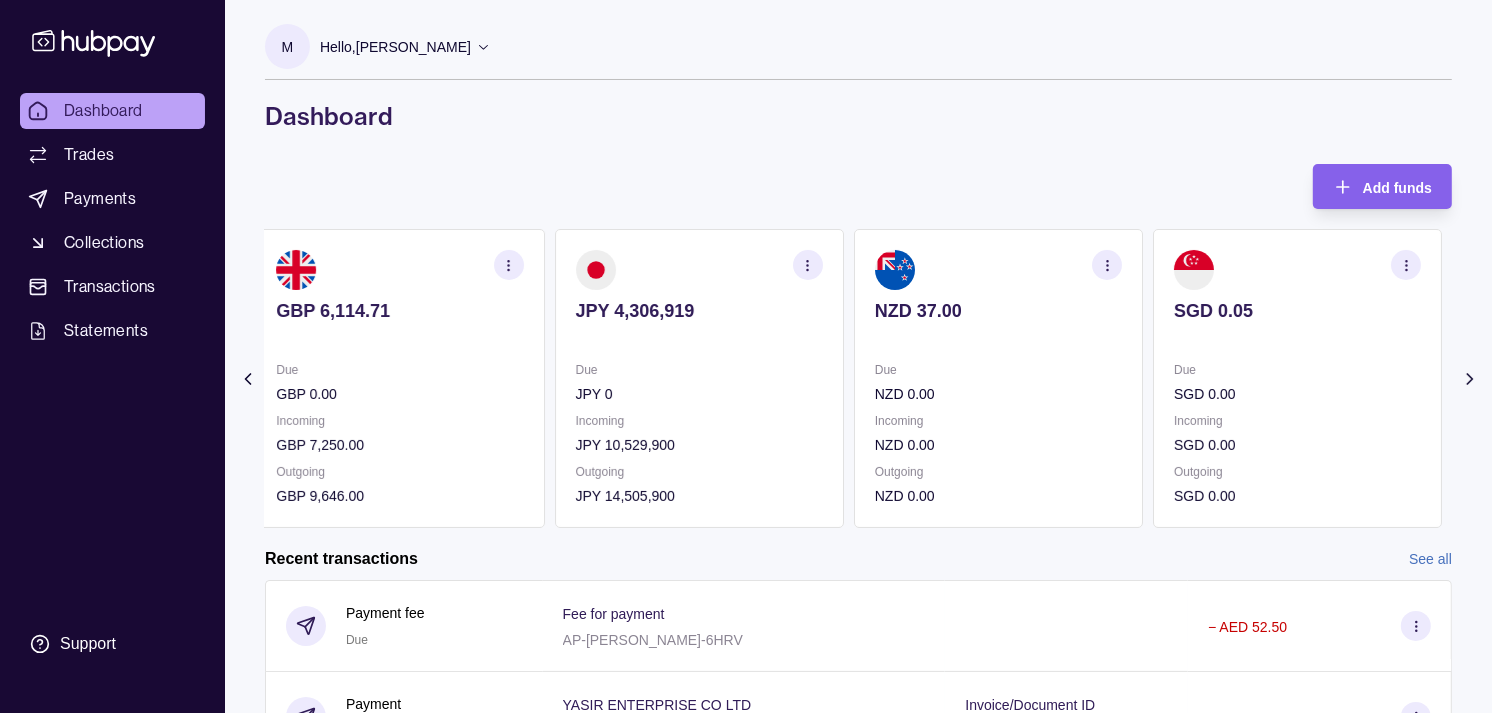 click at bounding box center [998, 338] 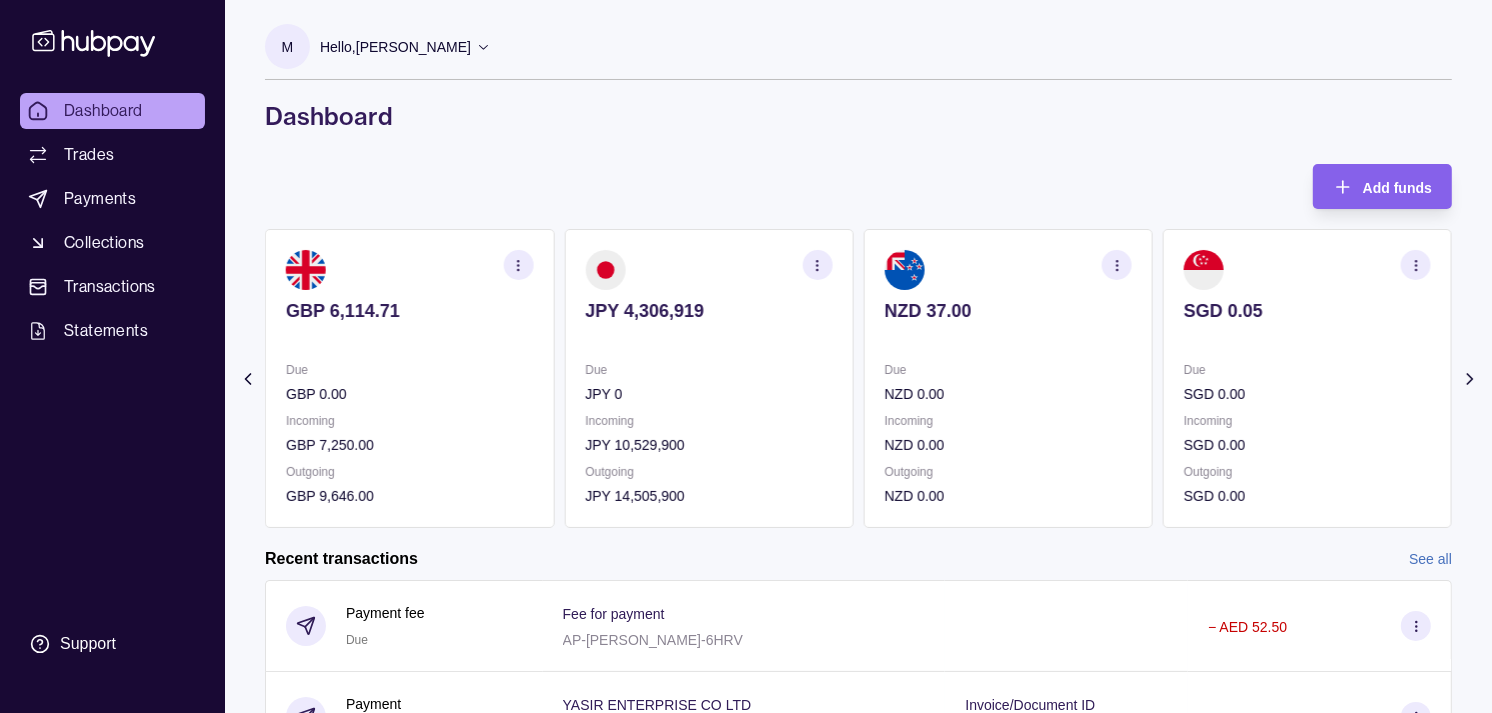 click on "JPY 4,306,919                                                                                                               Due JPY 0 Incoming JPY 10,529,900 Outgoing JPY 14,505,900" at bounding box center (708, 378) 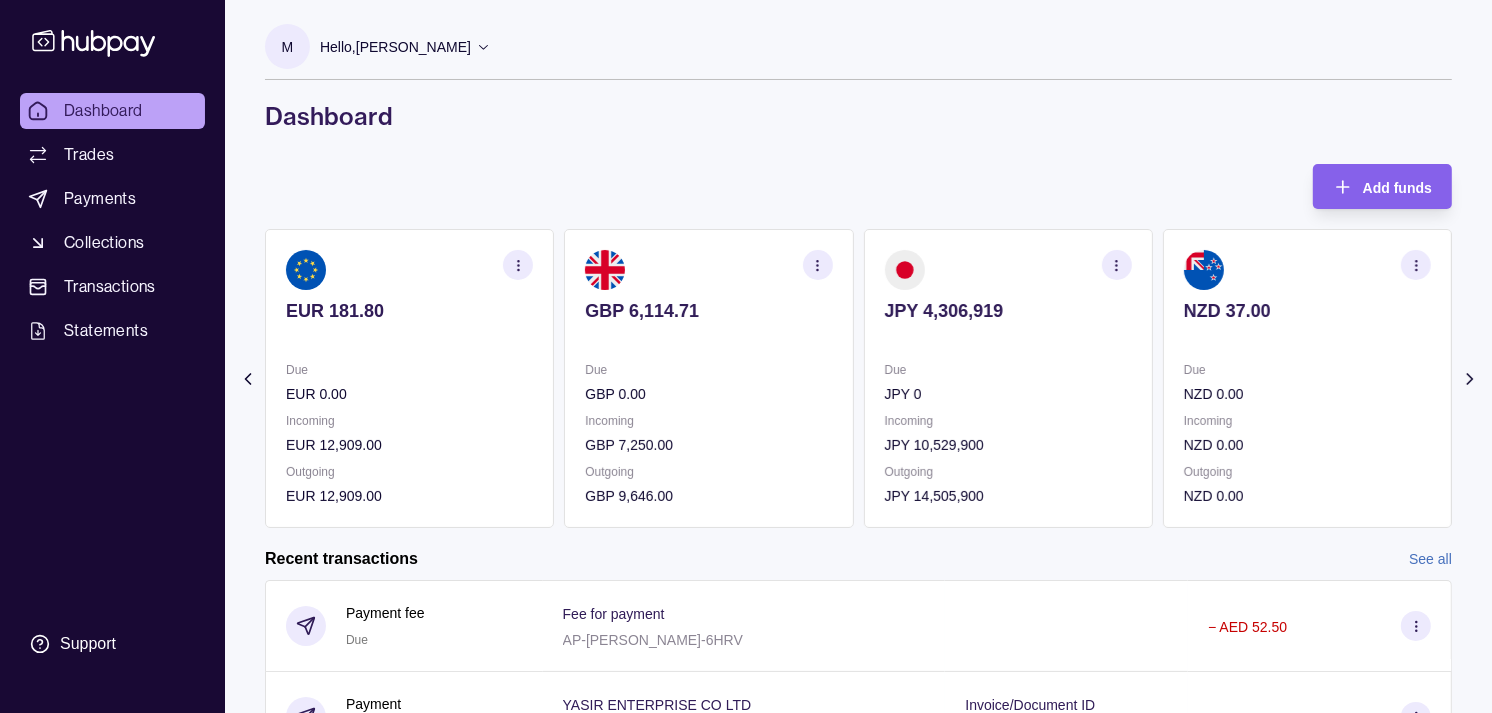 click at bounding box center [708, 338] 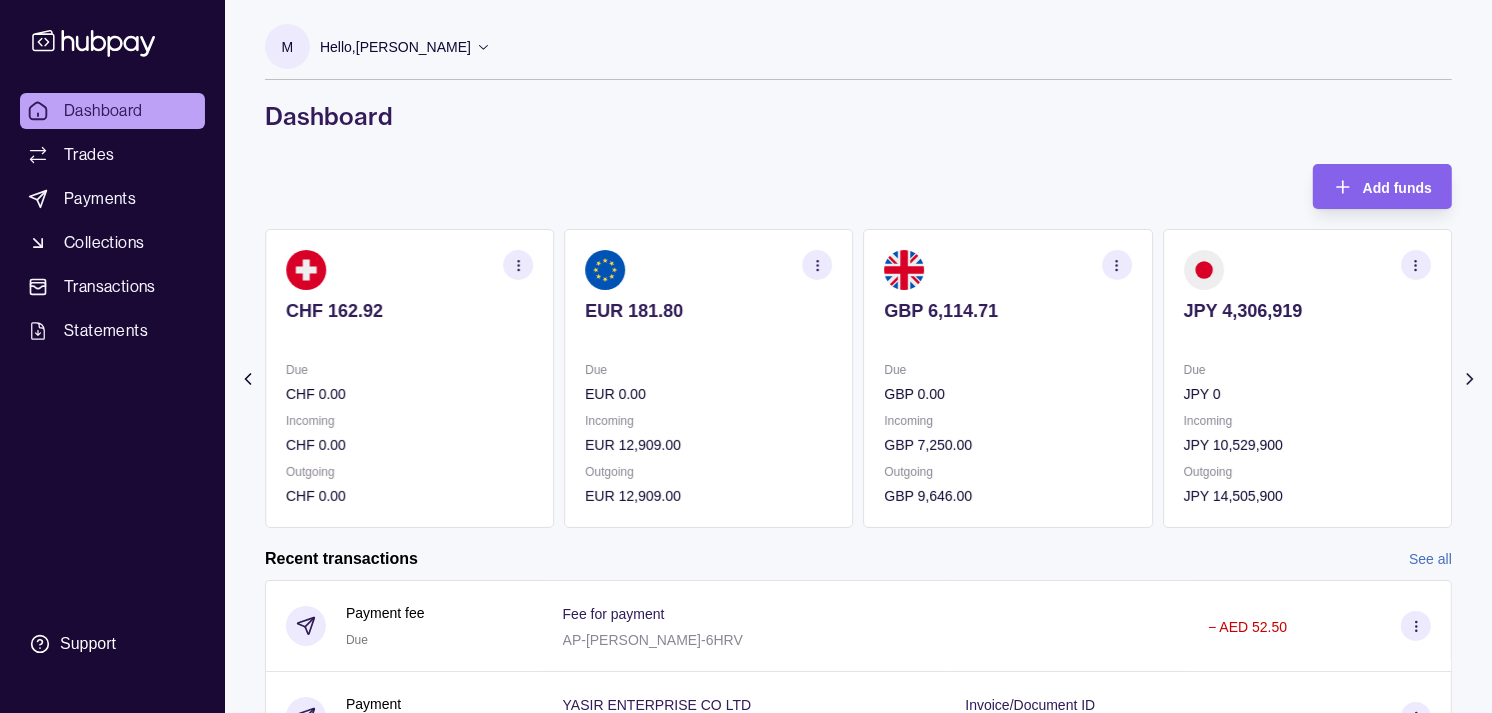 click at bounding box center [708, 338] 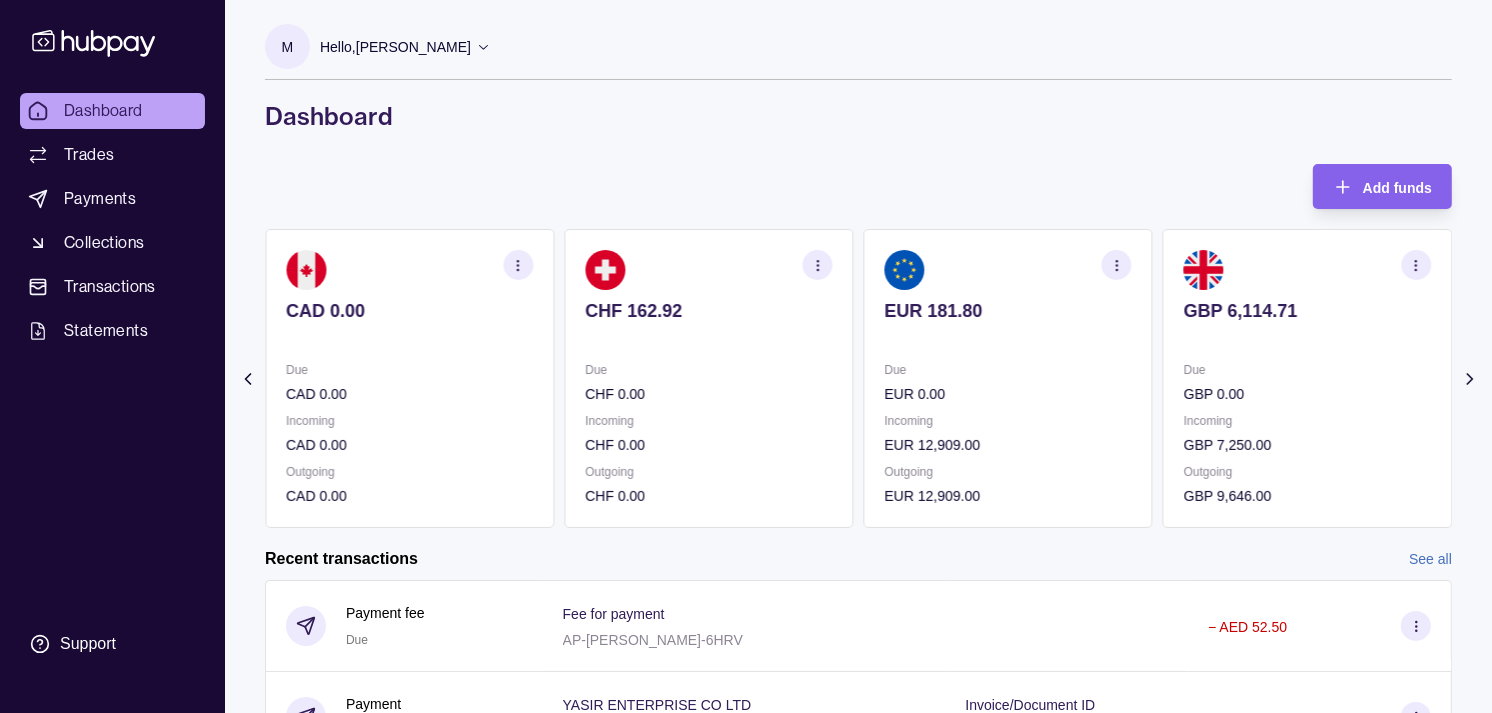 click on "CHF 162.92                                                                                                               Due CHF 0.00 Incoming CHF 0.00 Outgoing CHF 0.00" at bounding box center (708, 378) 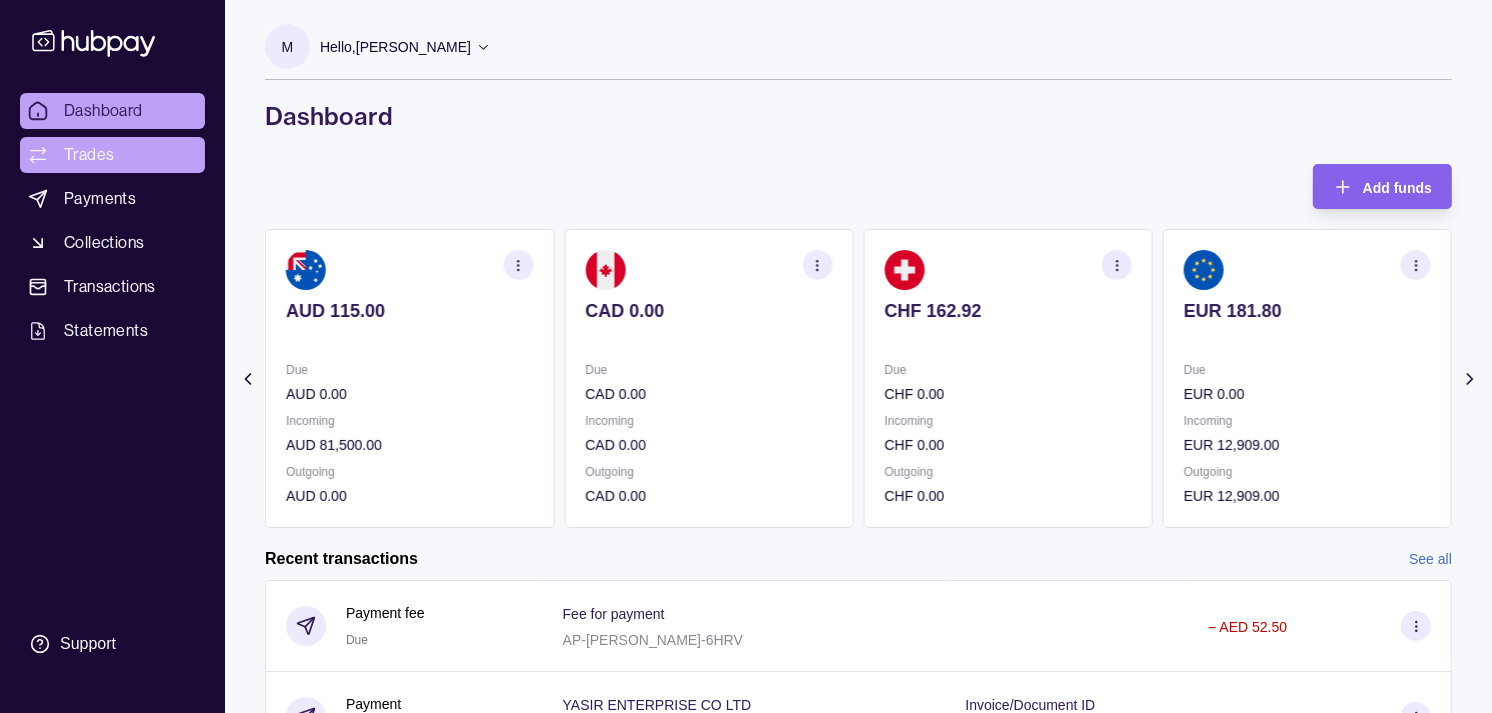 click on "Trades" at bounding box center [89, 155] 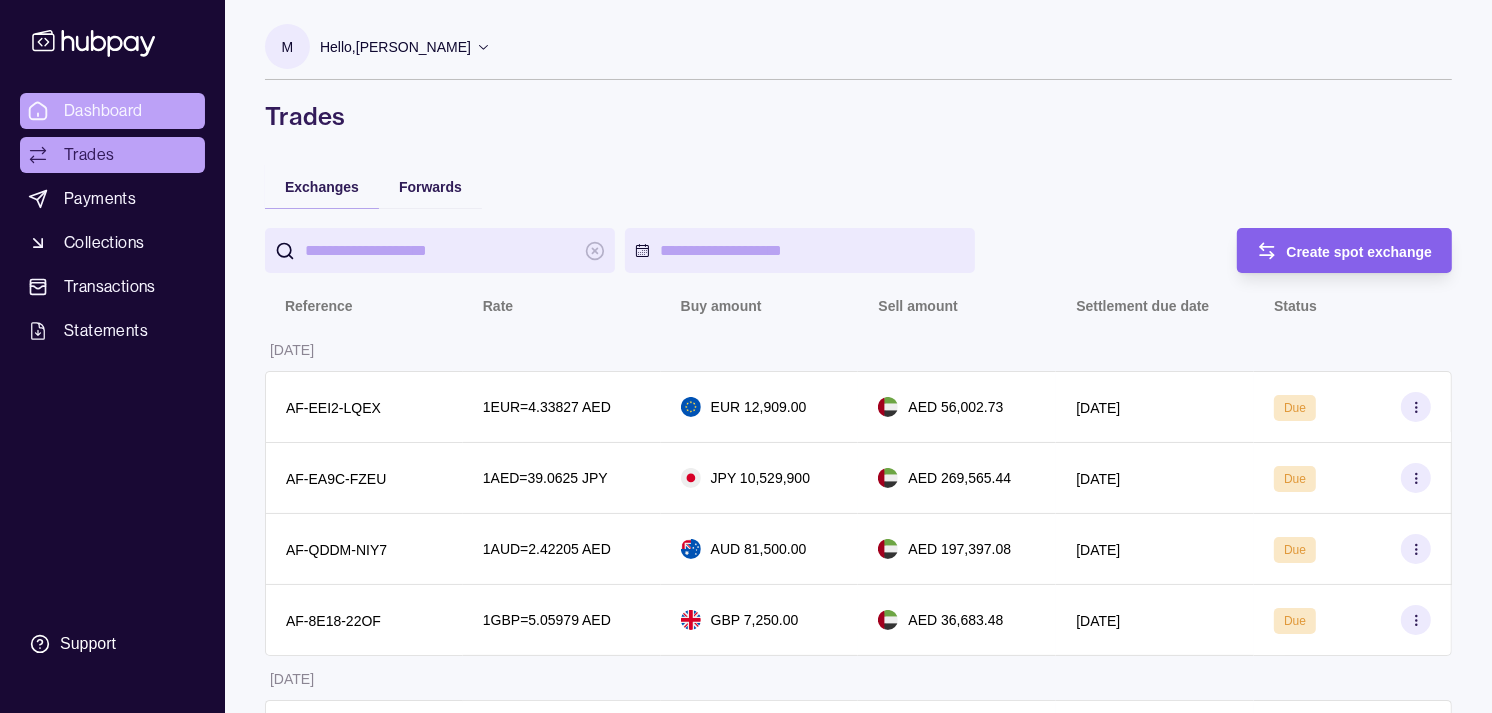 click on "Dashboard" at bounding box center (103, 111) 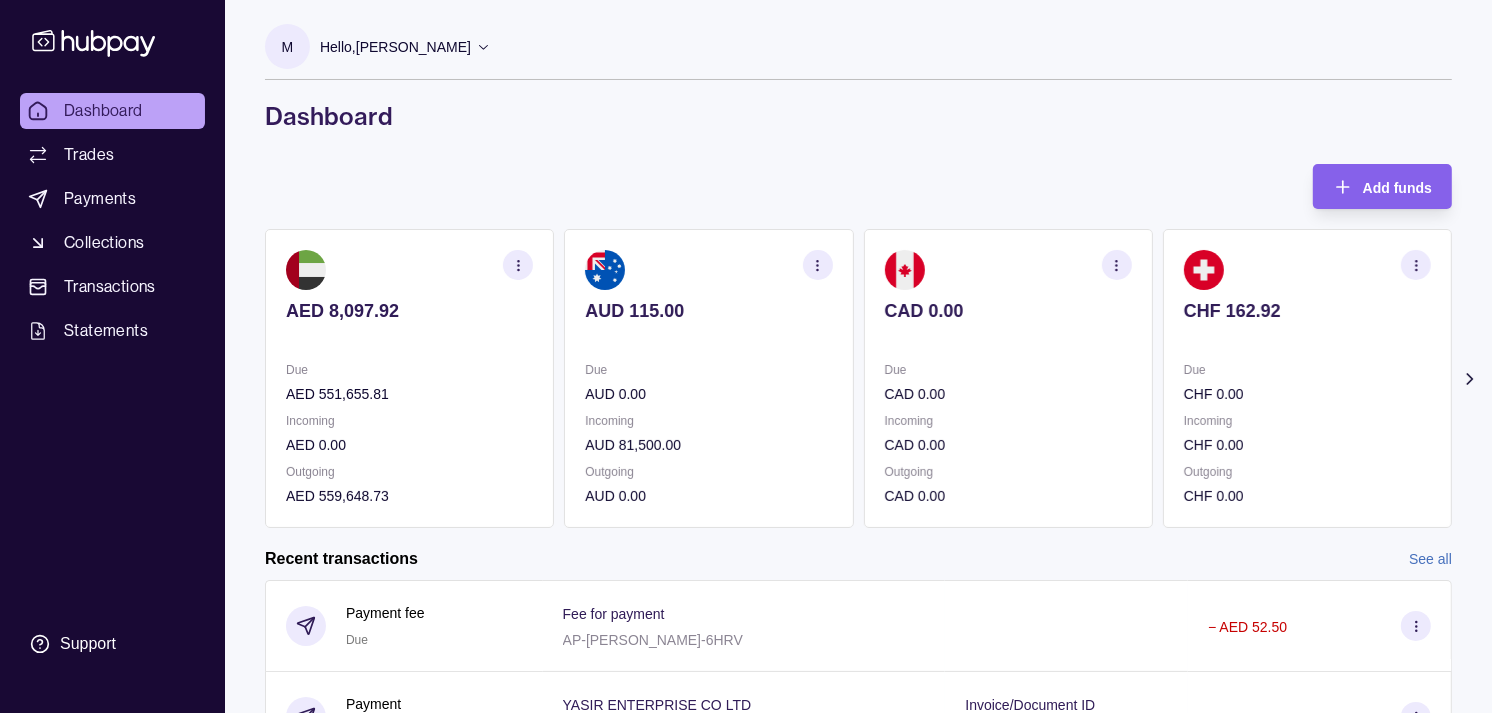 click on "CAD 0.00                                                                                                               Due CAD 0.00 Incoming CAD 0.00 Outgoing CAD 0.00" at bounding box center [1008, 378] 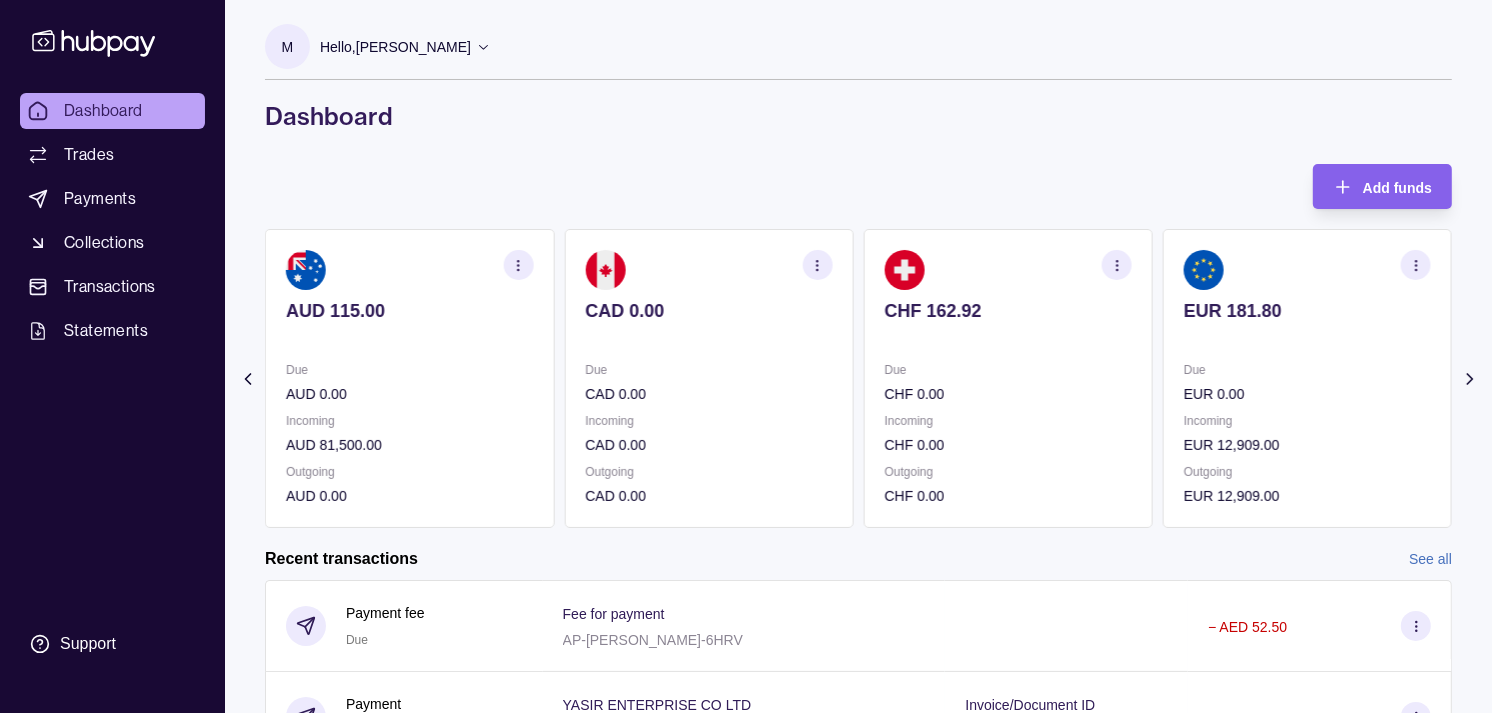 click on "CHF 162.92                                                                                                               Due CHF 0.00 Incoming CHF 0.00 Outgoing CHF 0.00" at bounding box center (1008, 378) 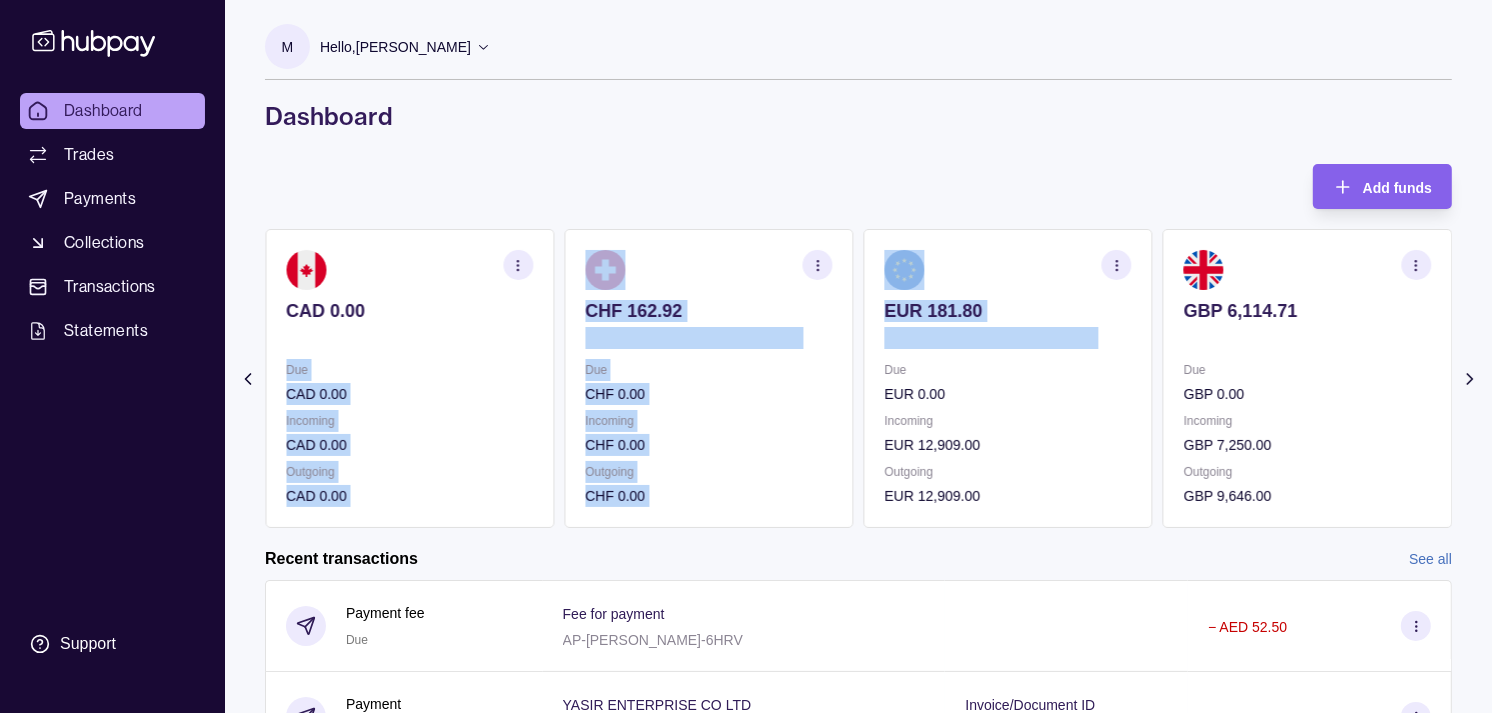 drag, startPoint x: 1155, startPoint y: 337, endPoint x: 1087, endPoint y: 347, distance: 68.73136 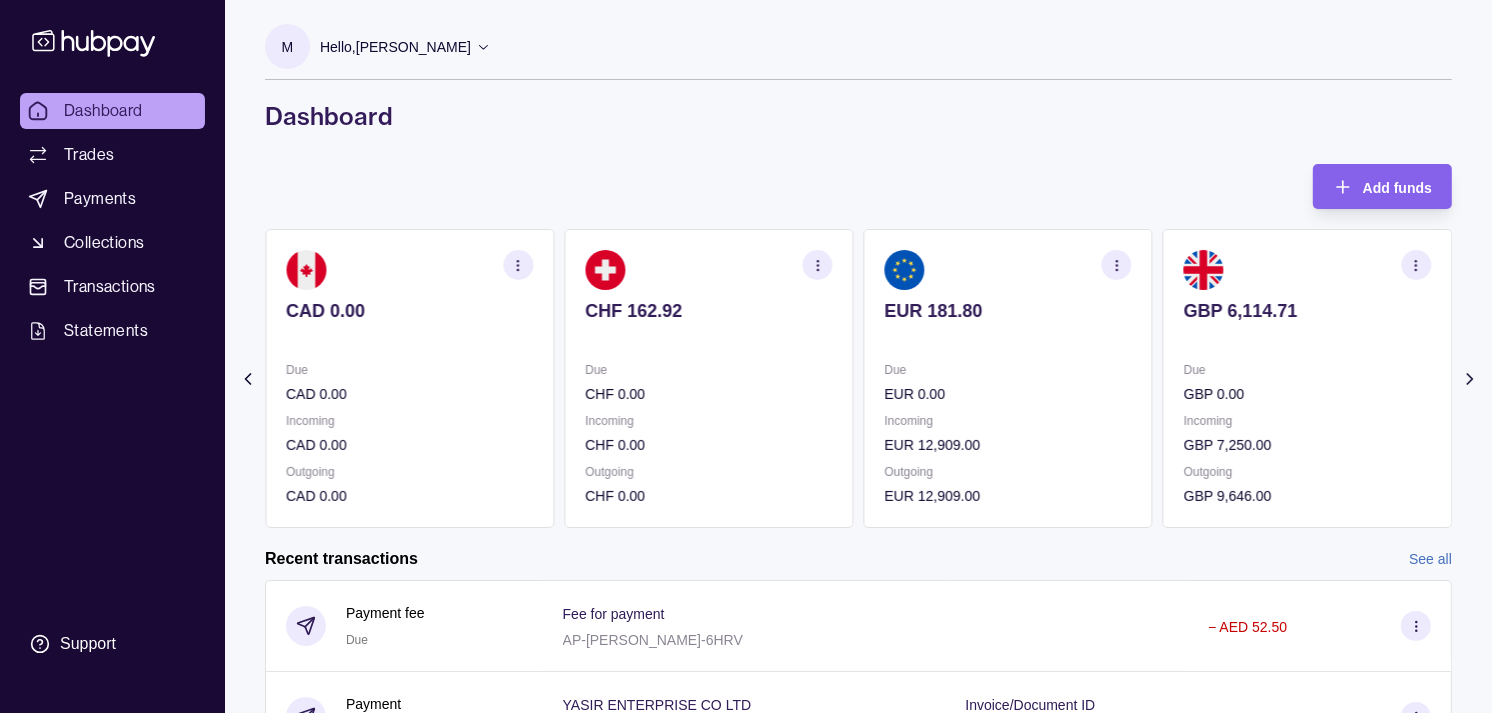 drag, startPoint x: 1087, startPoint y: 347, endPoint x: 918, endPoint y: 175, distance: 241.13274 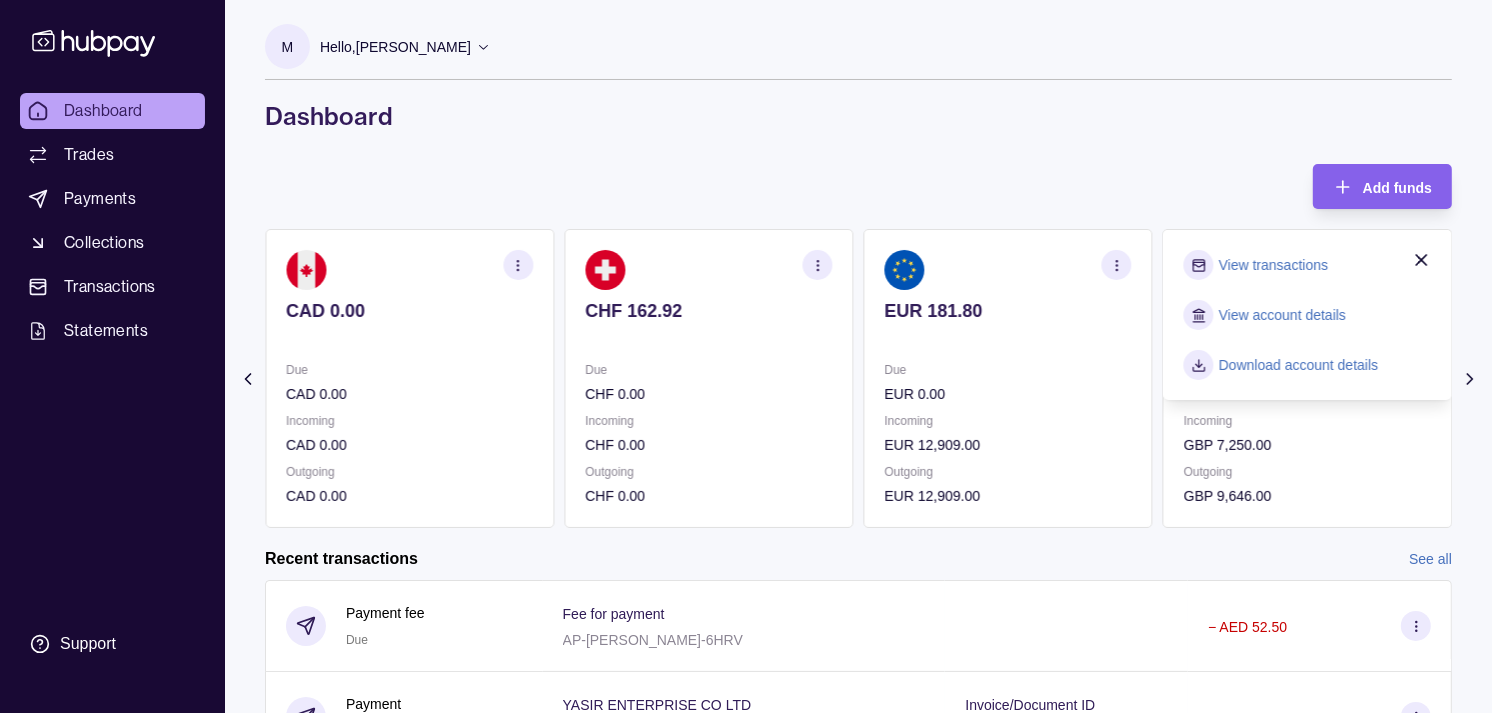 click on "View transactions" at bounding box center (1273, 265) 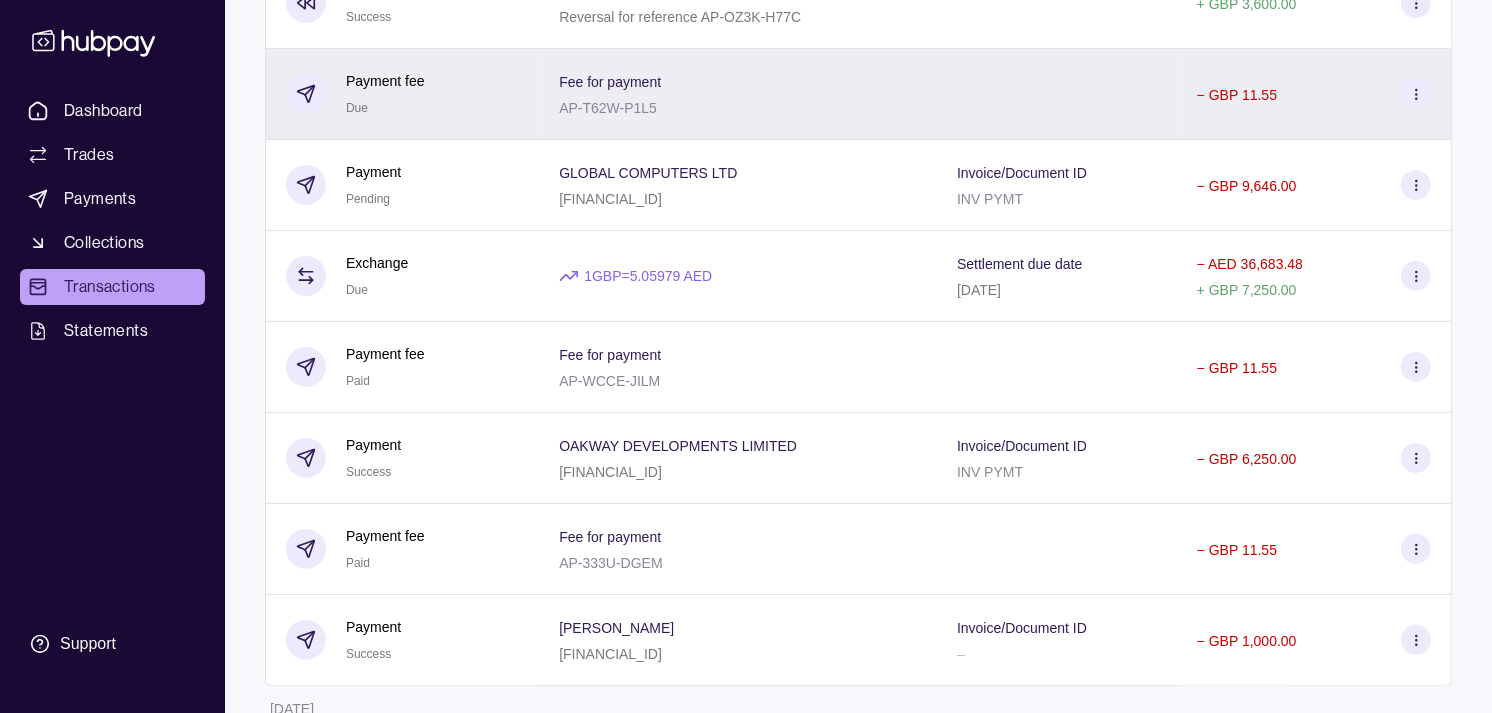 scroll, scrollTop: 333, scrollLeft: 0, axis: vertical 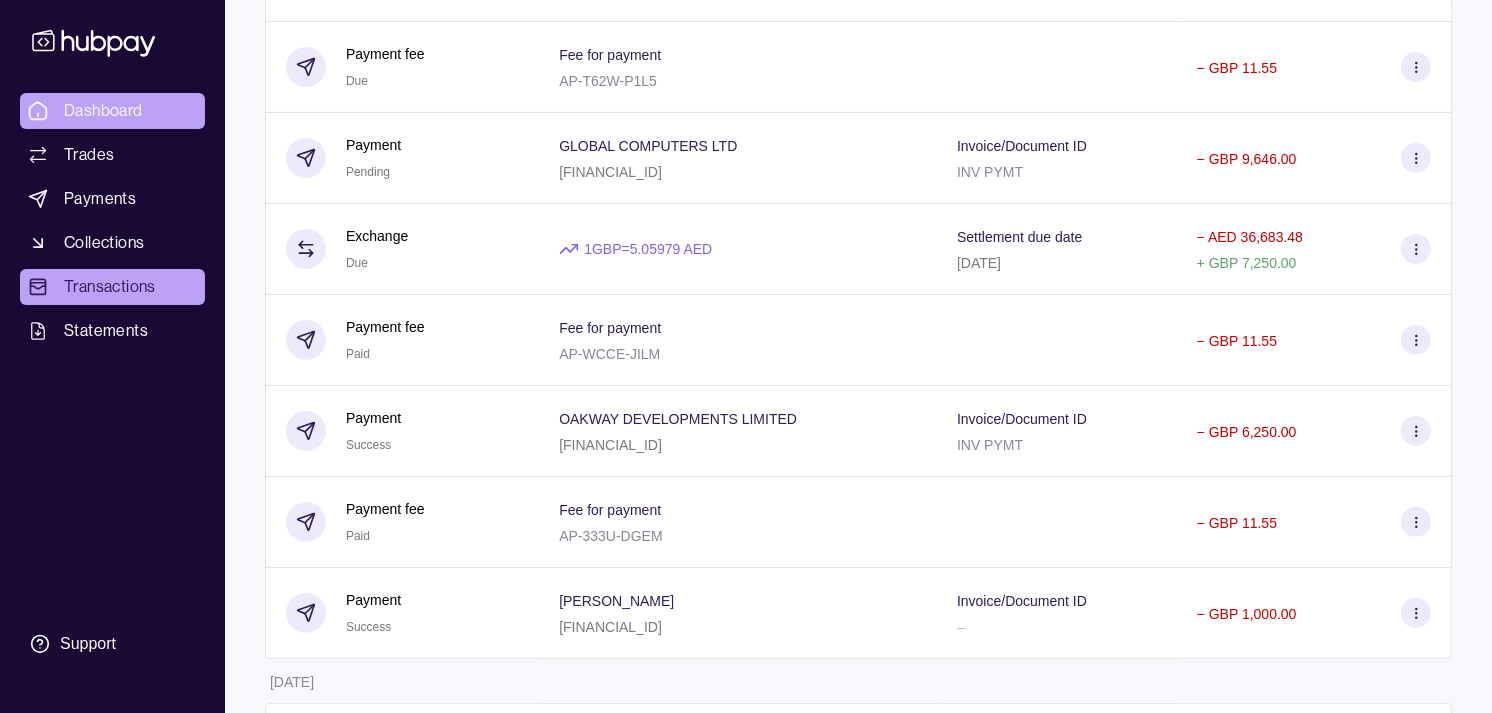 click on "Dashboard" at bounding box center [112, 111] 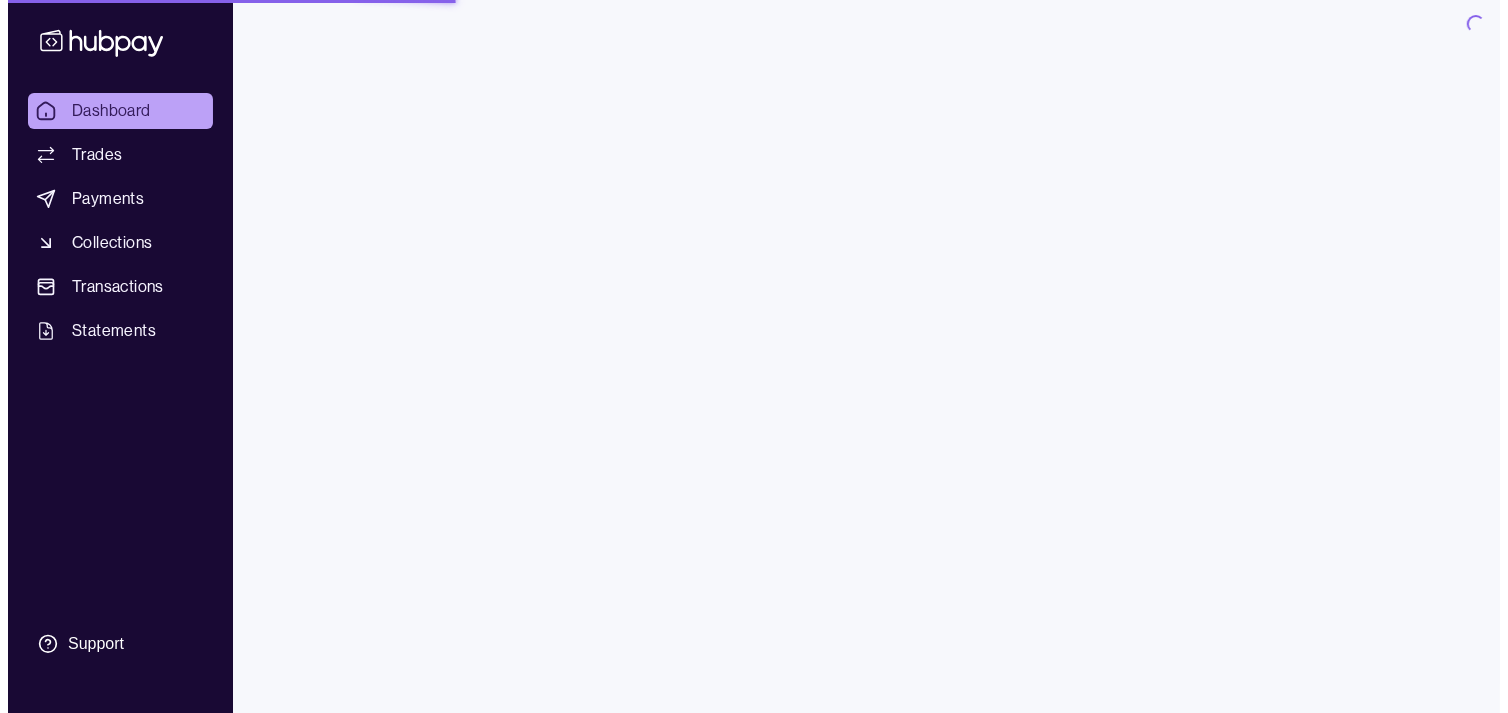 scroll, scrollTop: 0, scrollLeft: 0, axis: both 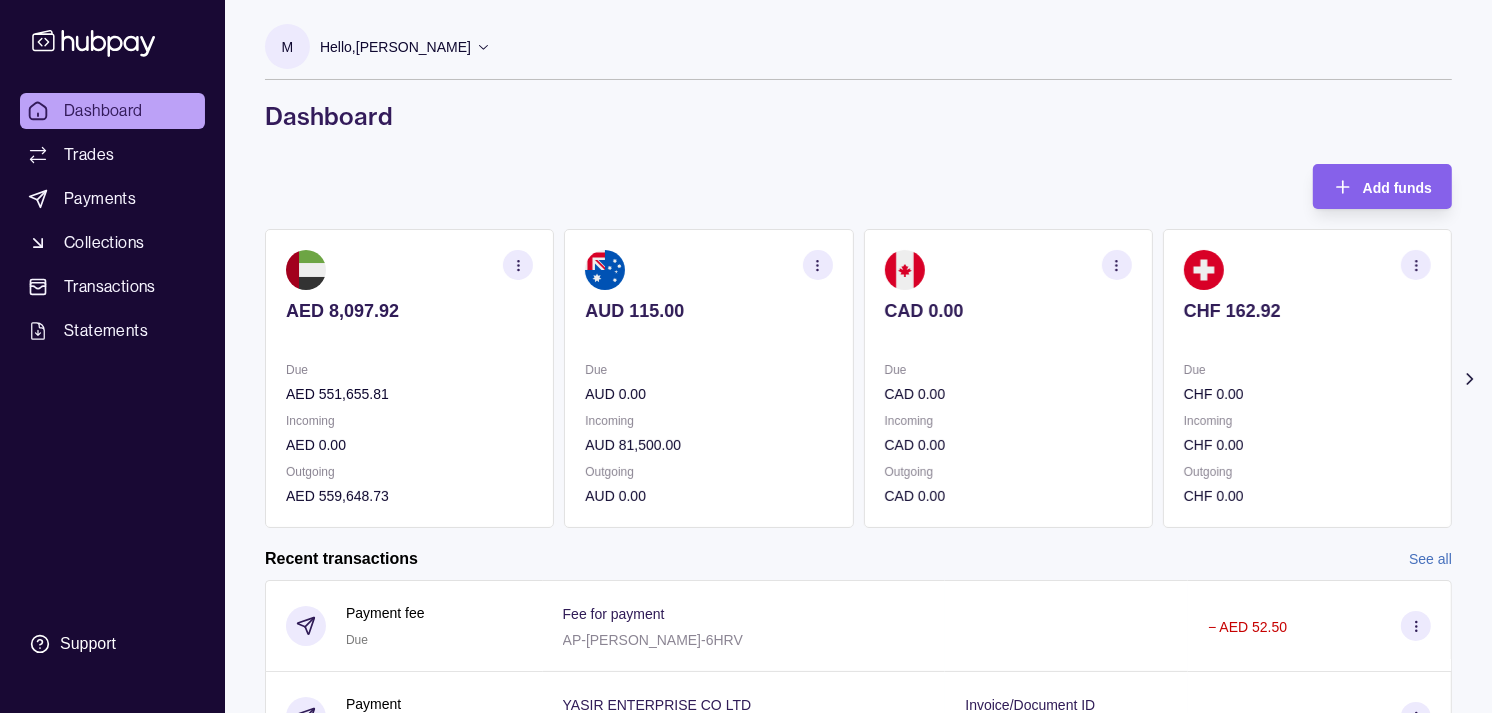 click on "Due" at bounding box center (1008, 370) 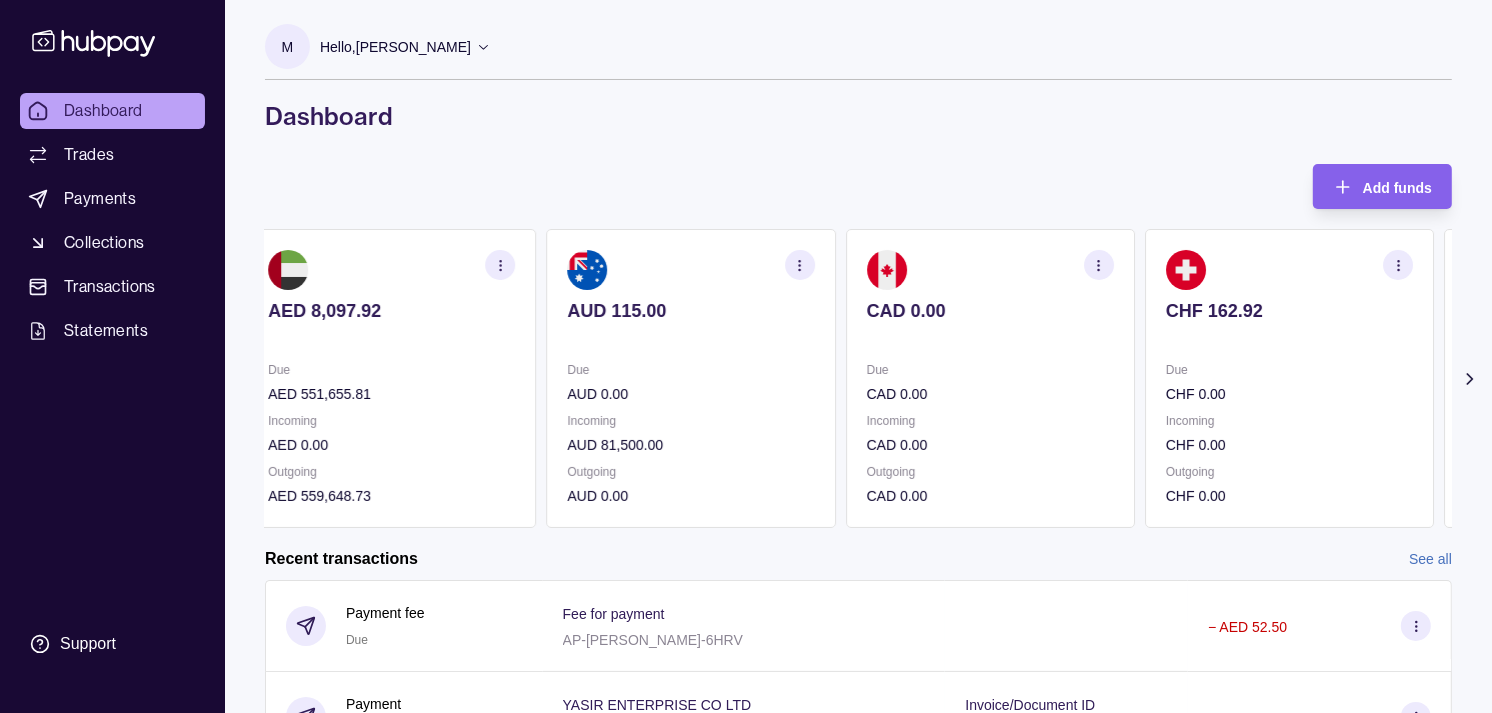 click on "Due" at bounding box center (990, 370) 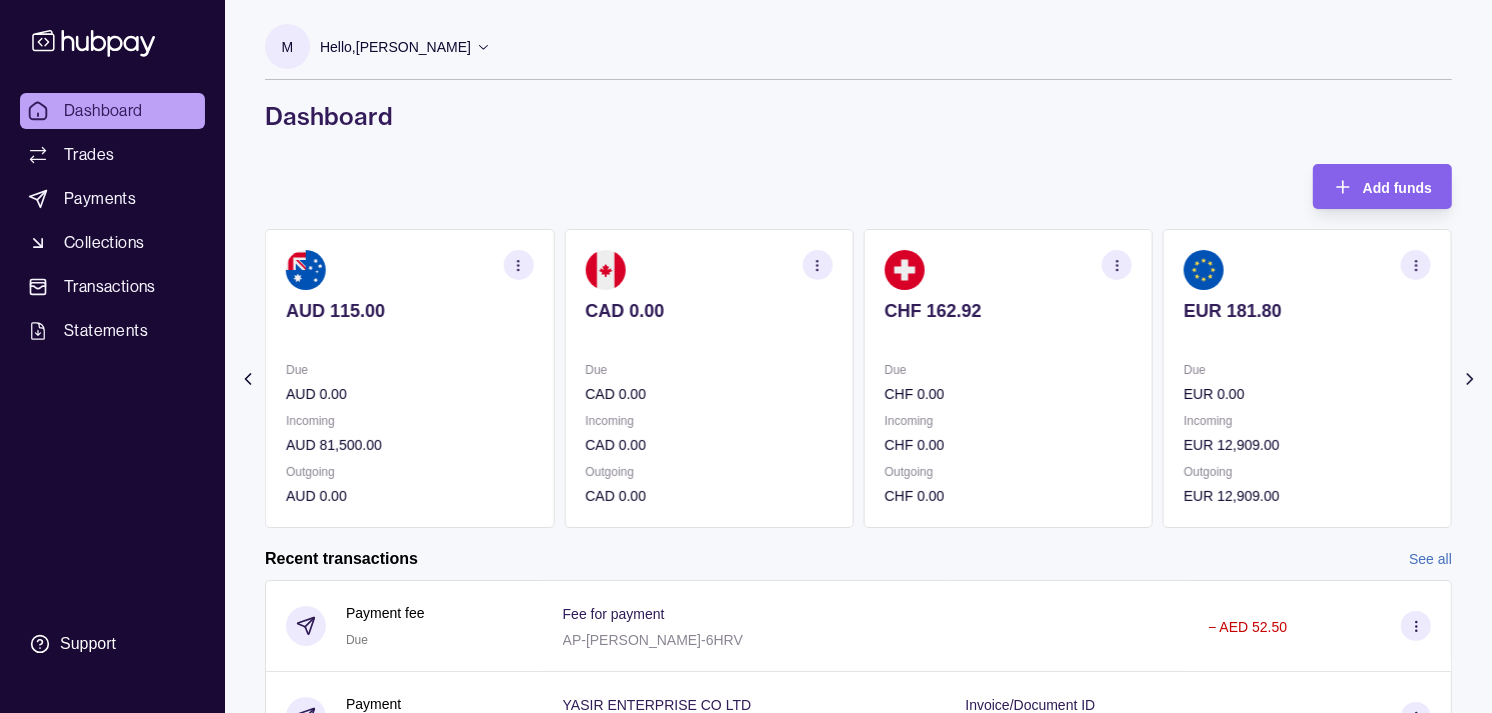 click on "Due CHF 0.00" at bounding box center [1008, 382] 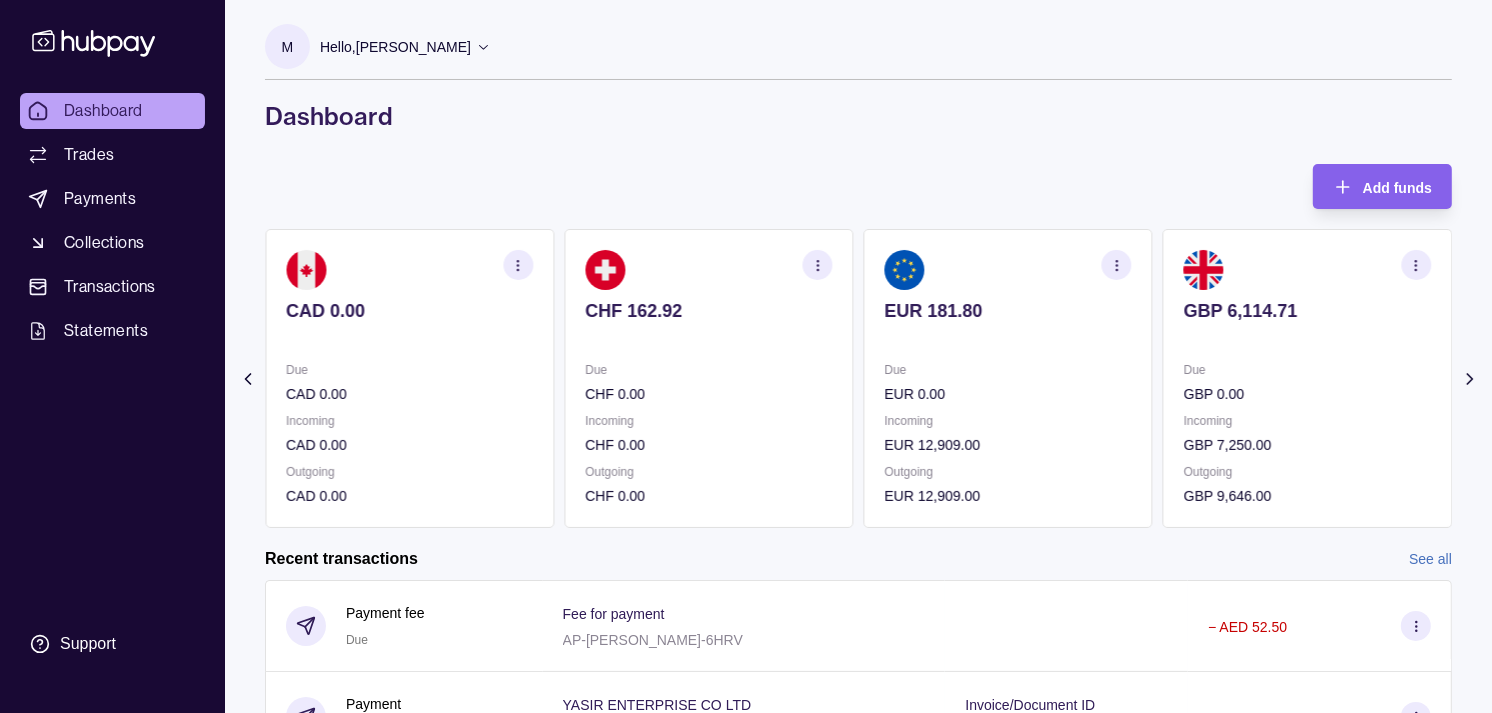 click on "EUR 0.00" at bounding box center (1008, 394) 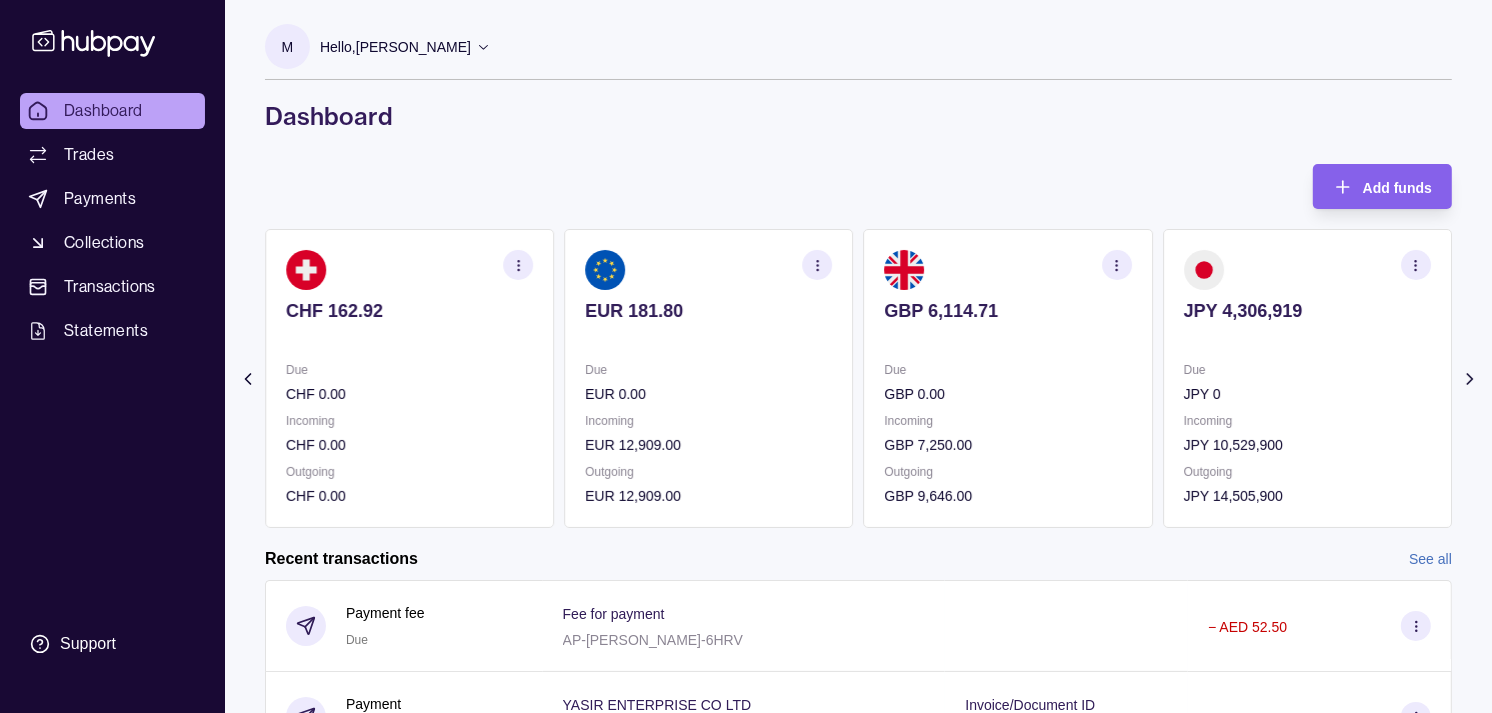 click on "Due GBP 0.00" at bounding box center (1008, 382) 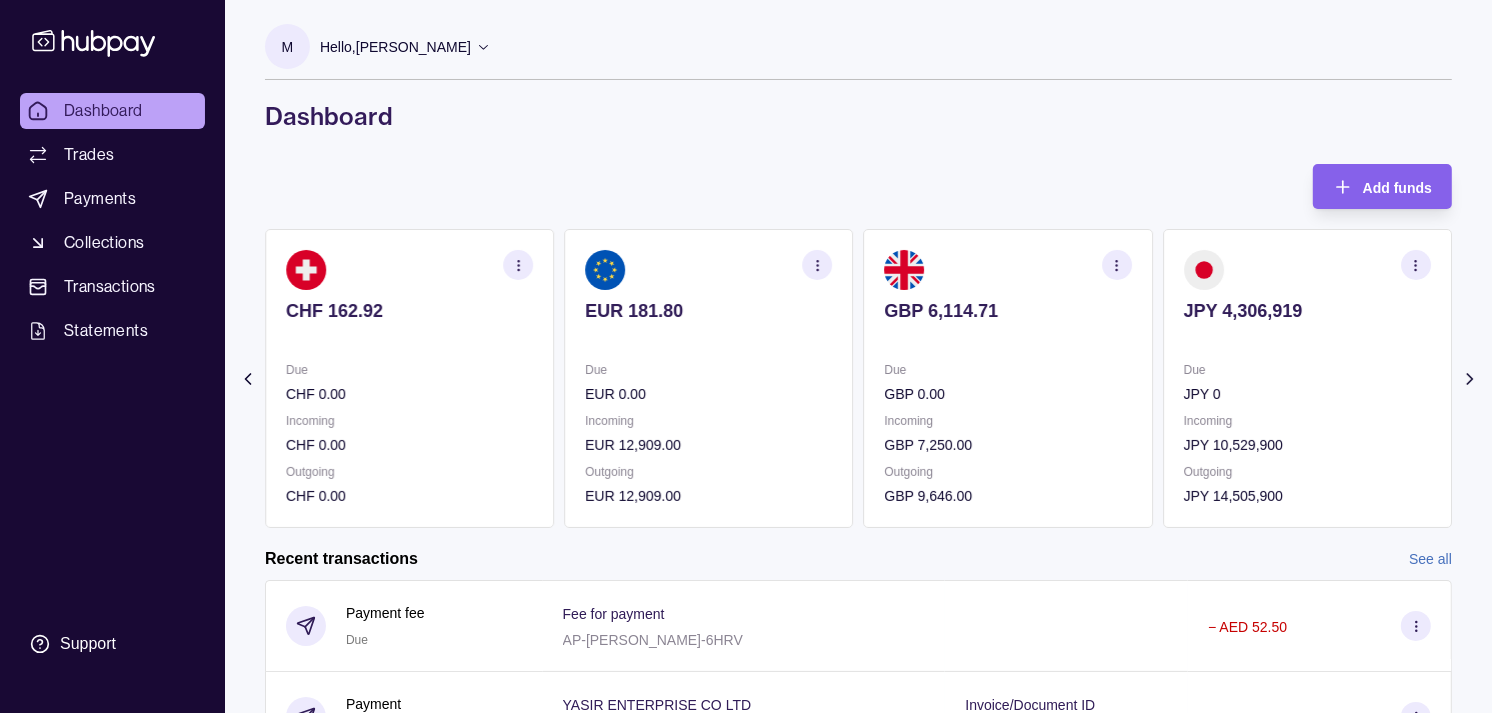 click on "Due" at bounding box center [1008, 370] 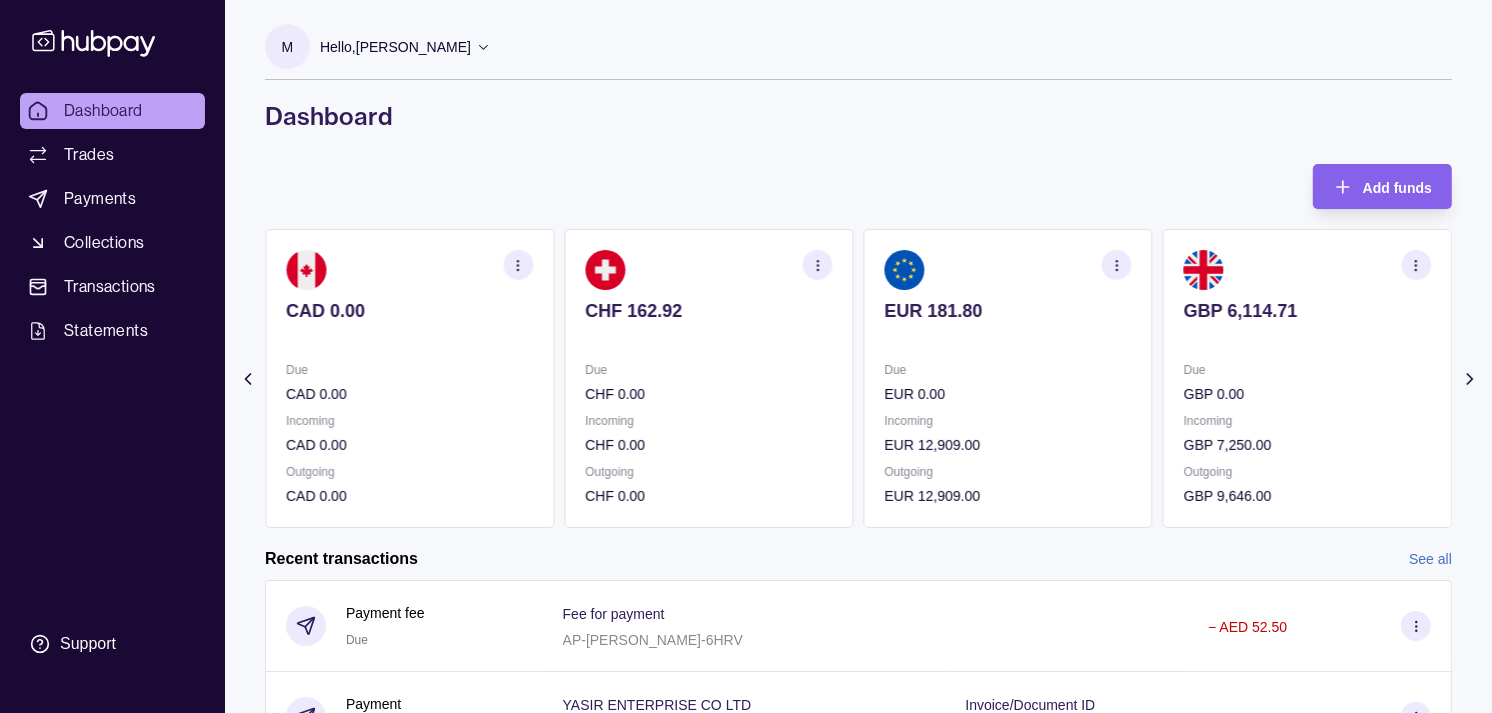click on "CHF 162.92                                                                                                               Due CHF 0.00 Incoming CHF 0.00 Outgoing CHF 0.00" at bounding box center [708, 378] 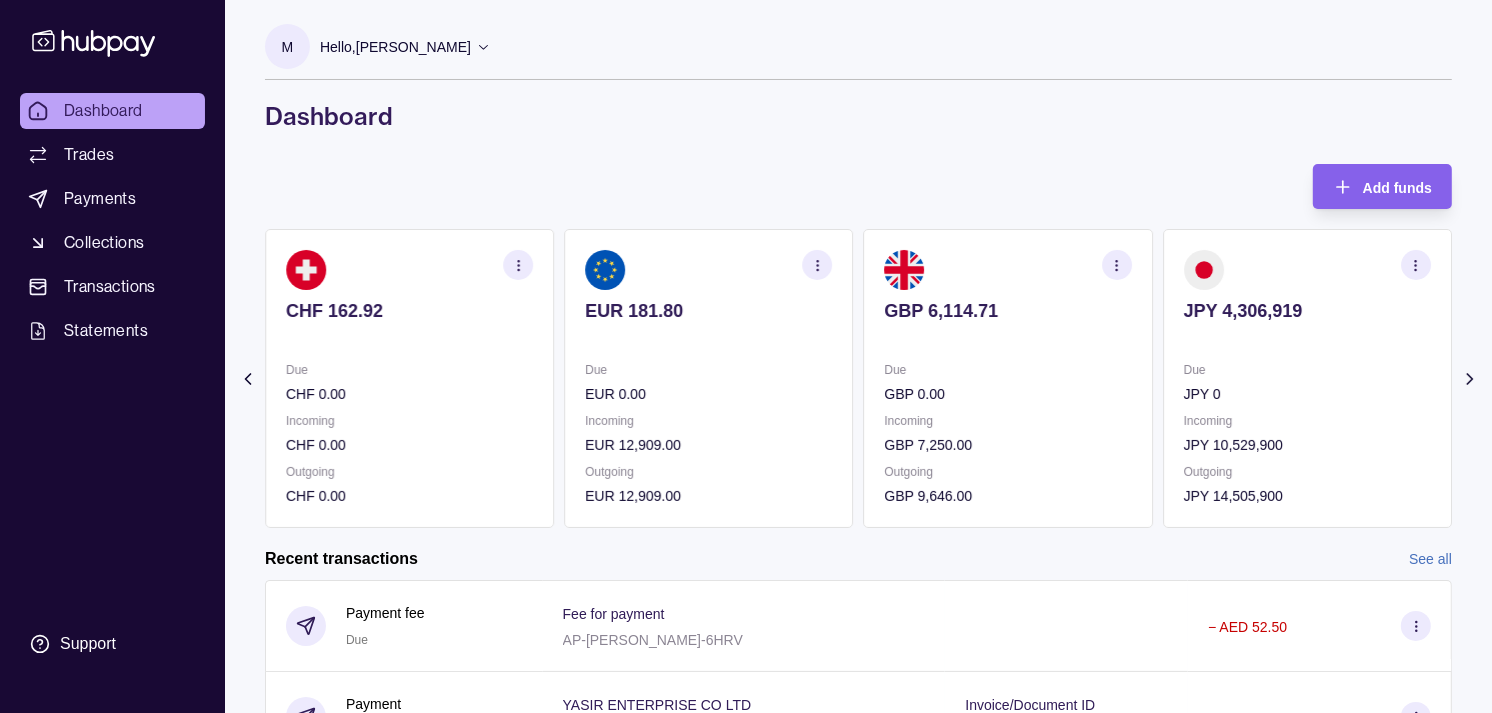 click at bounding box center (708, 338) 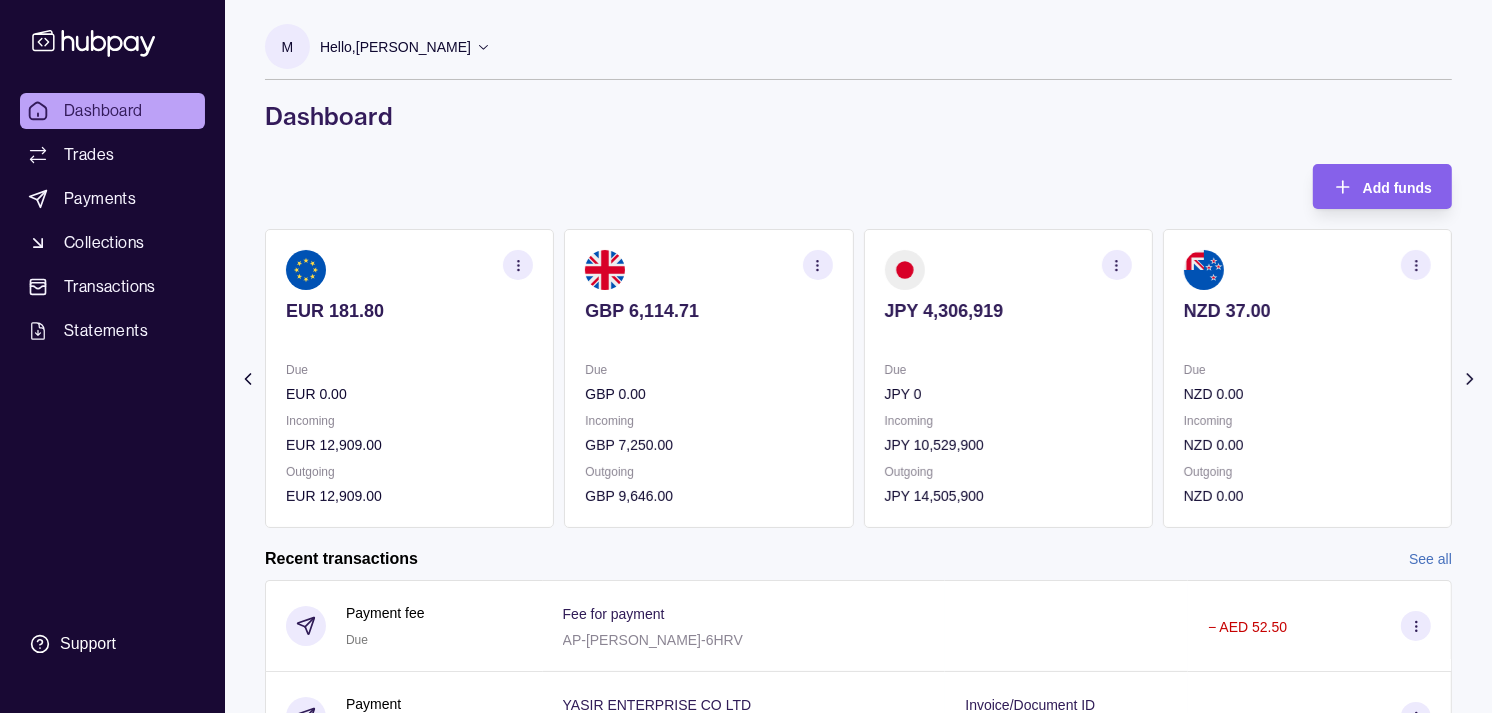 click at bounding box center (708, 338) 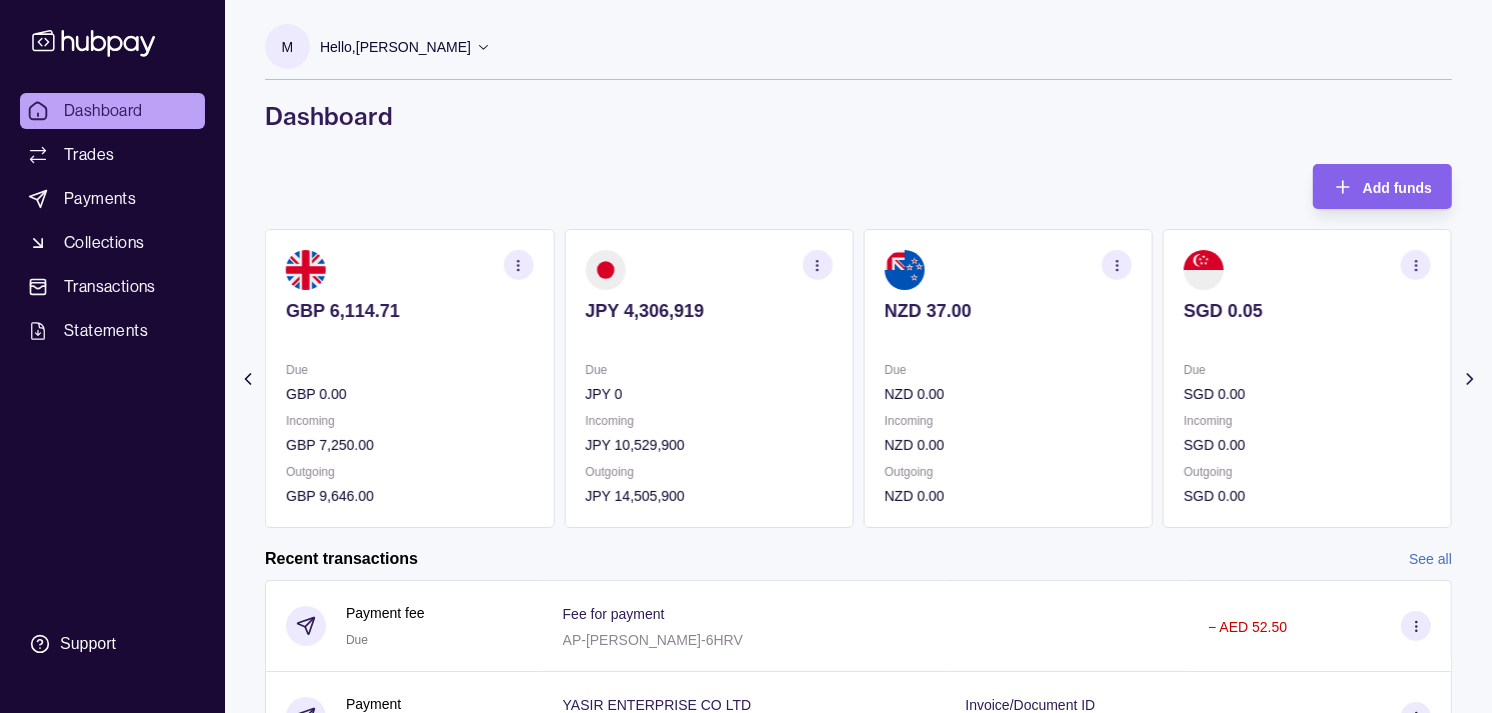 click on "JPY 4,306,919" at bounding box center (708, 324) 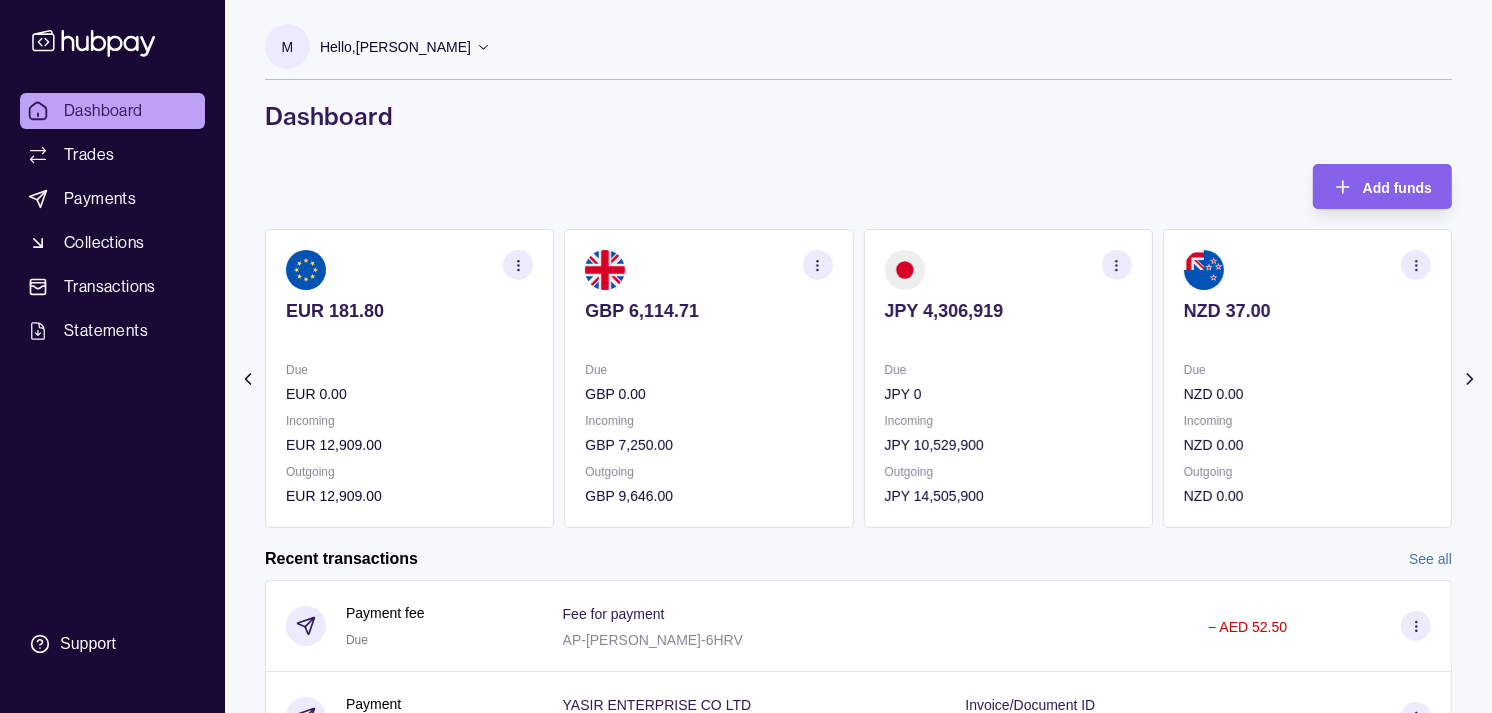 click on "GBP 6,114.71" at bounding box center (708, 324) 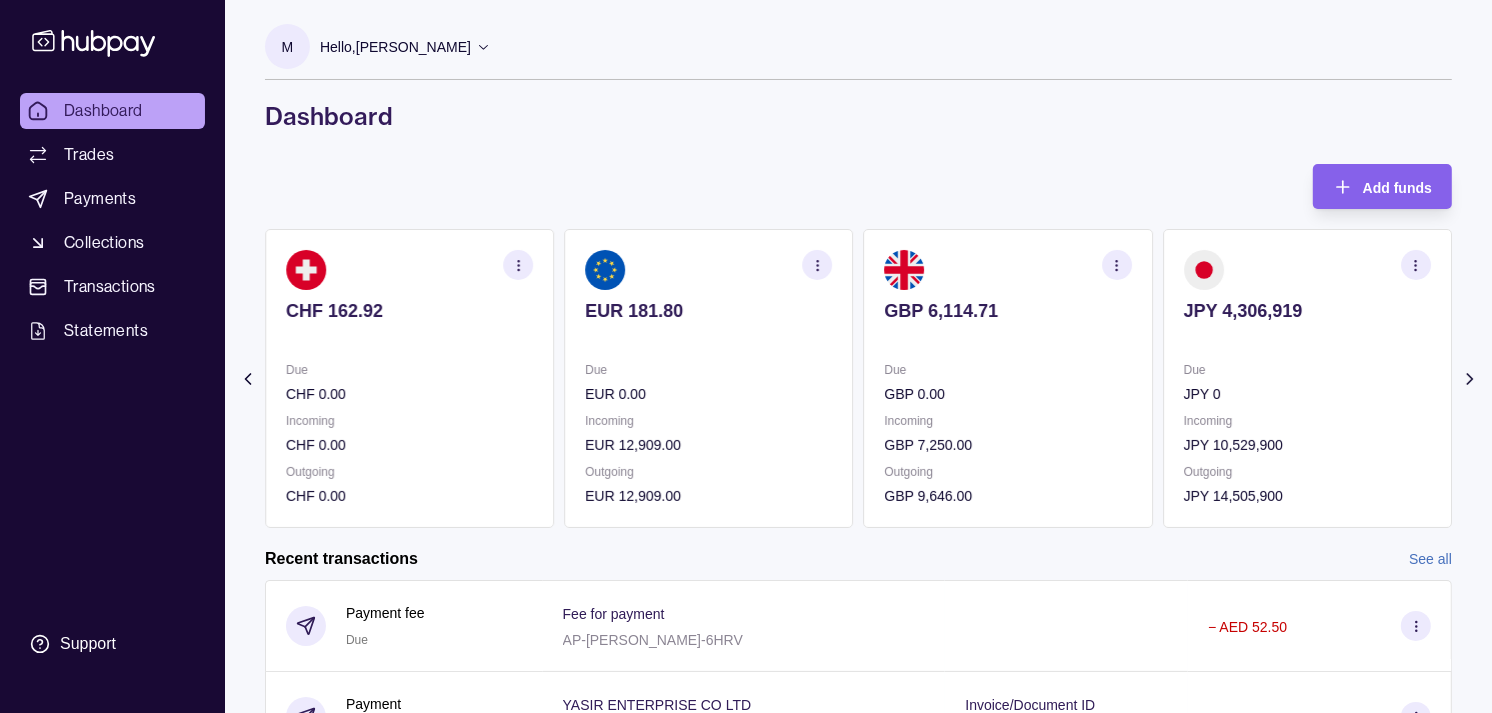 click on "EUR 181.80" at bounding box center (708, 311) 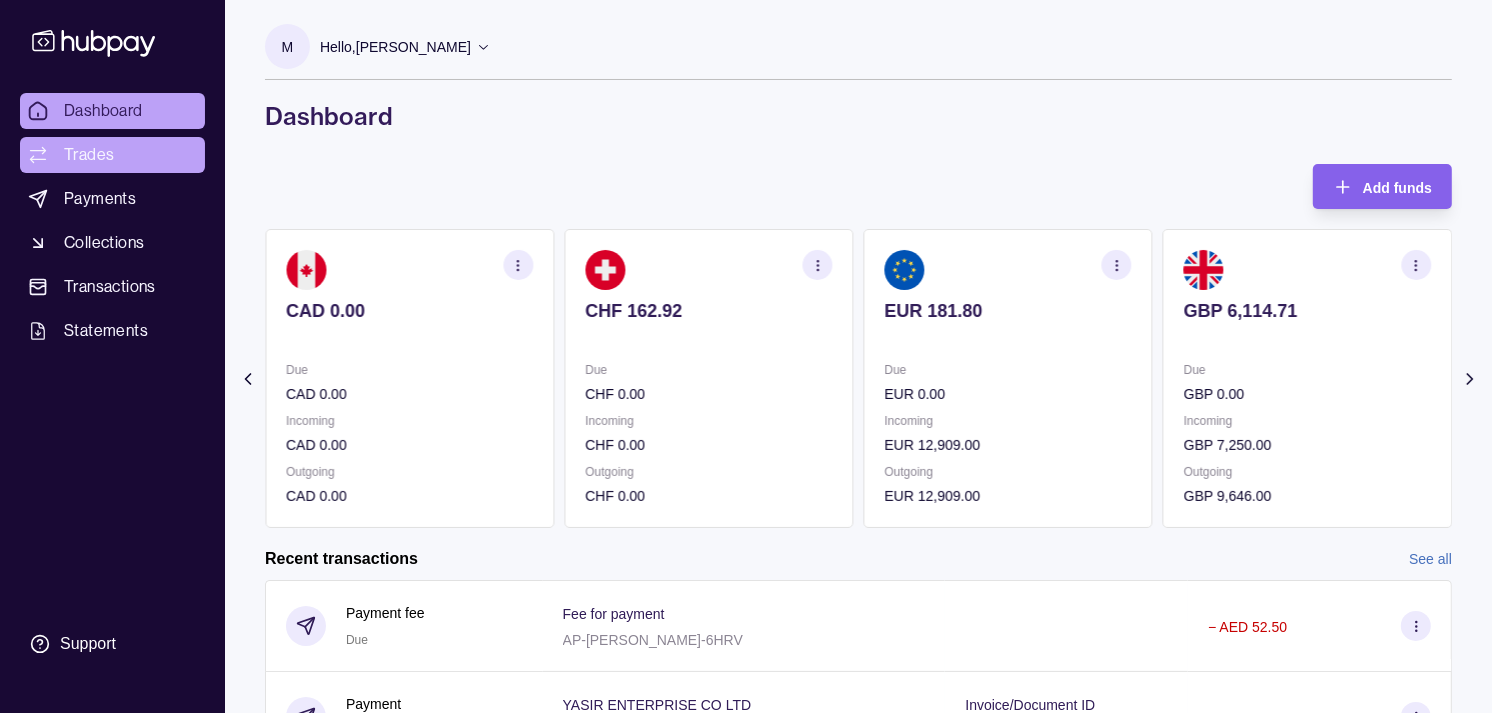 click on "Trades" at bounding box center (89, 155) 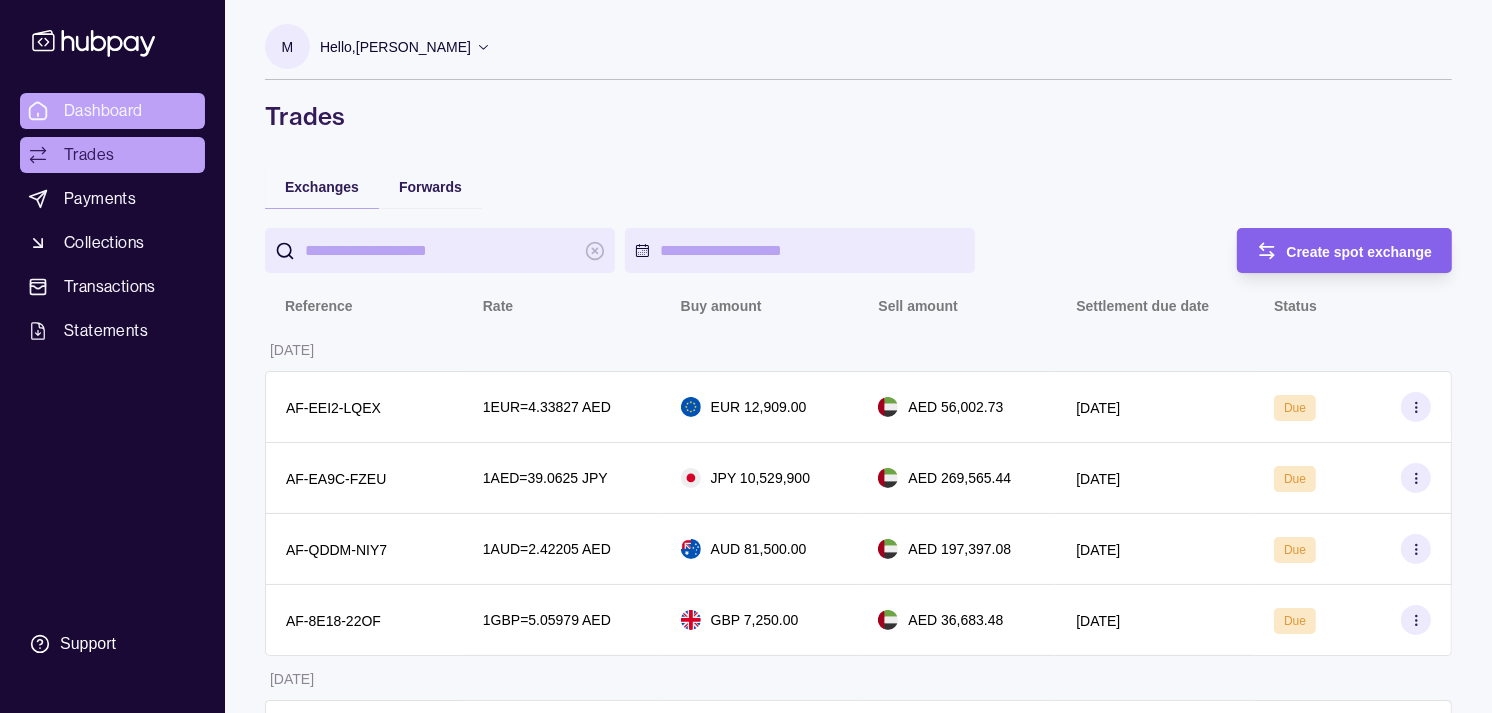 click on "Dashboard" at bounding box center (112, 111) 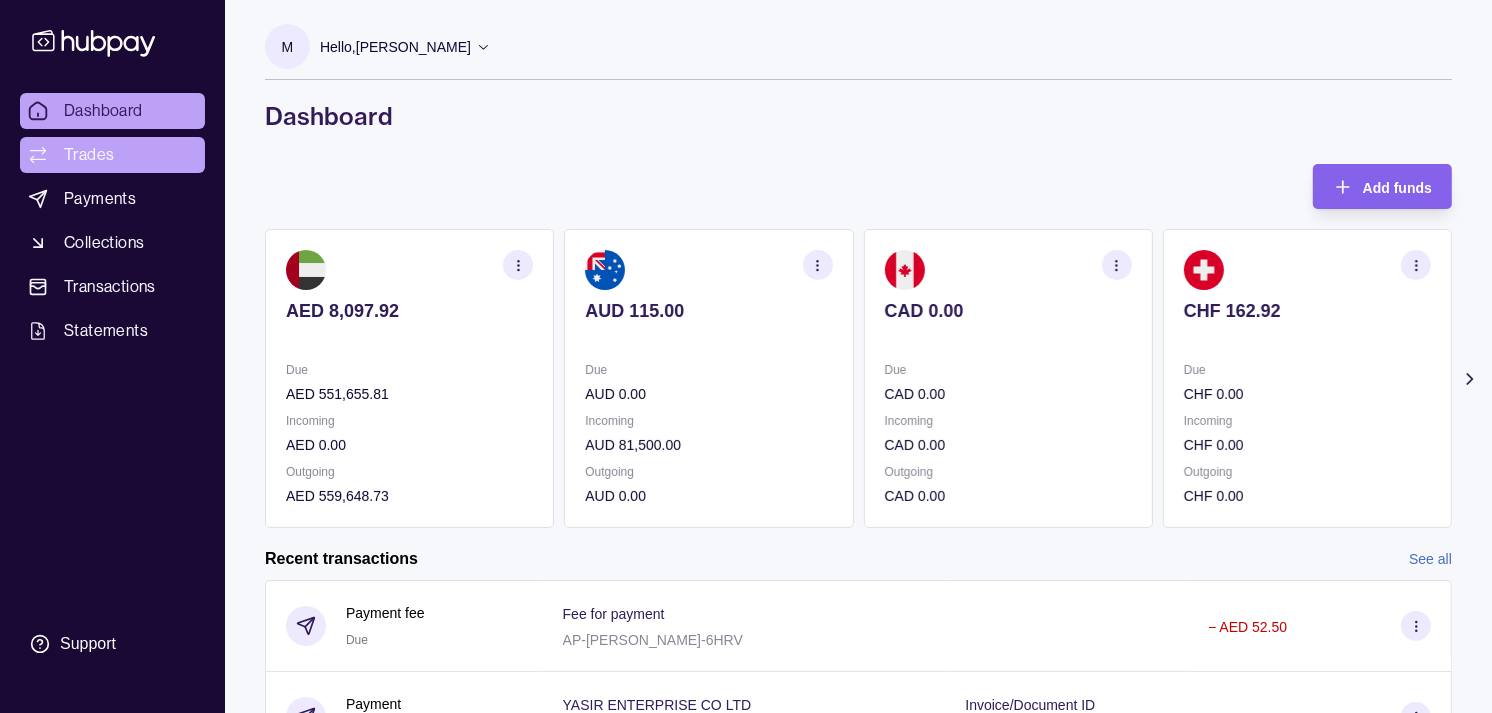 click on "Trades" at bounding box center (112, 155) 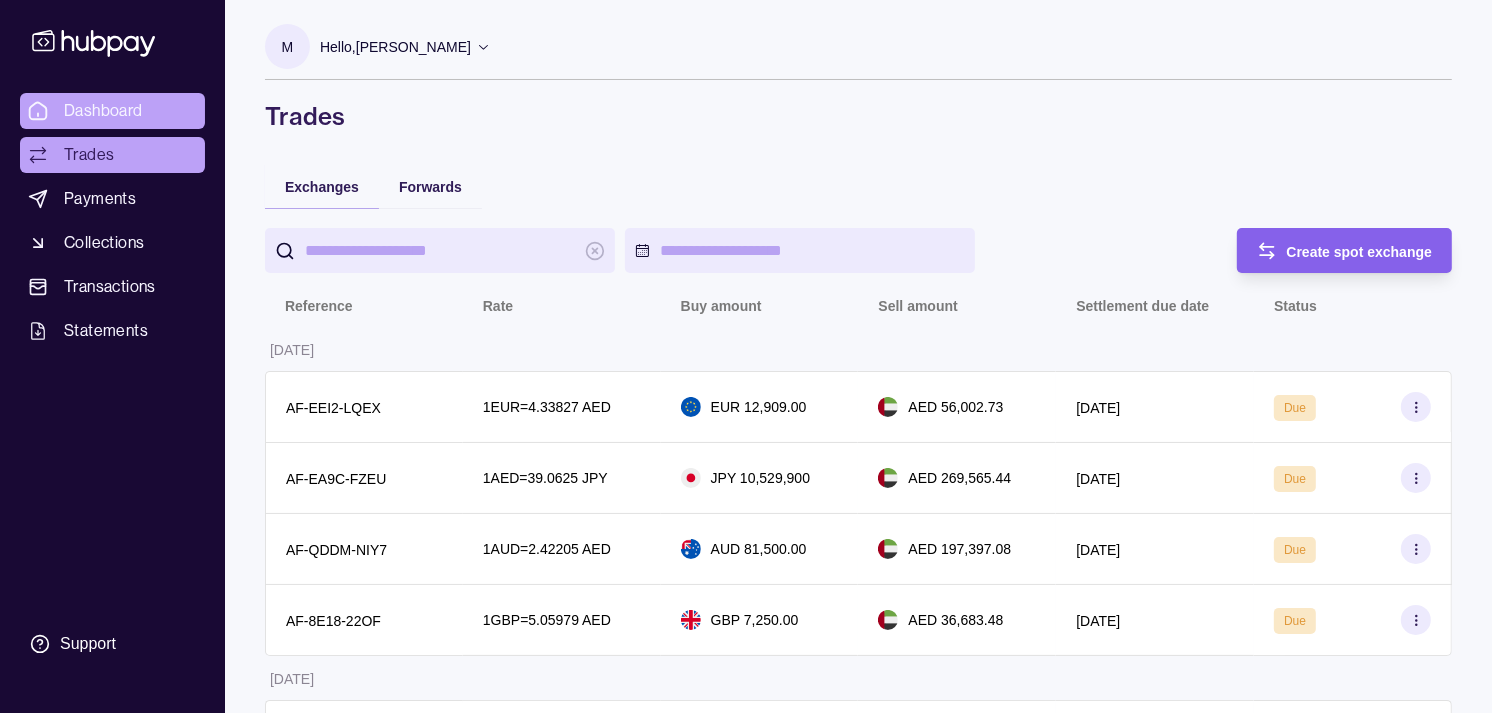 click on "Dashboard" at bounding box center [103, 111] 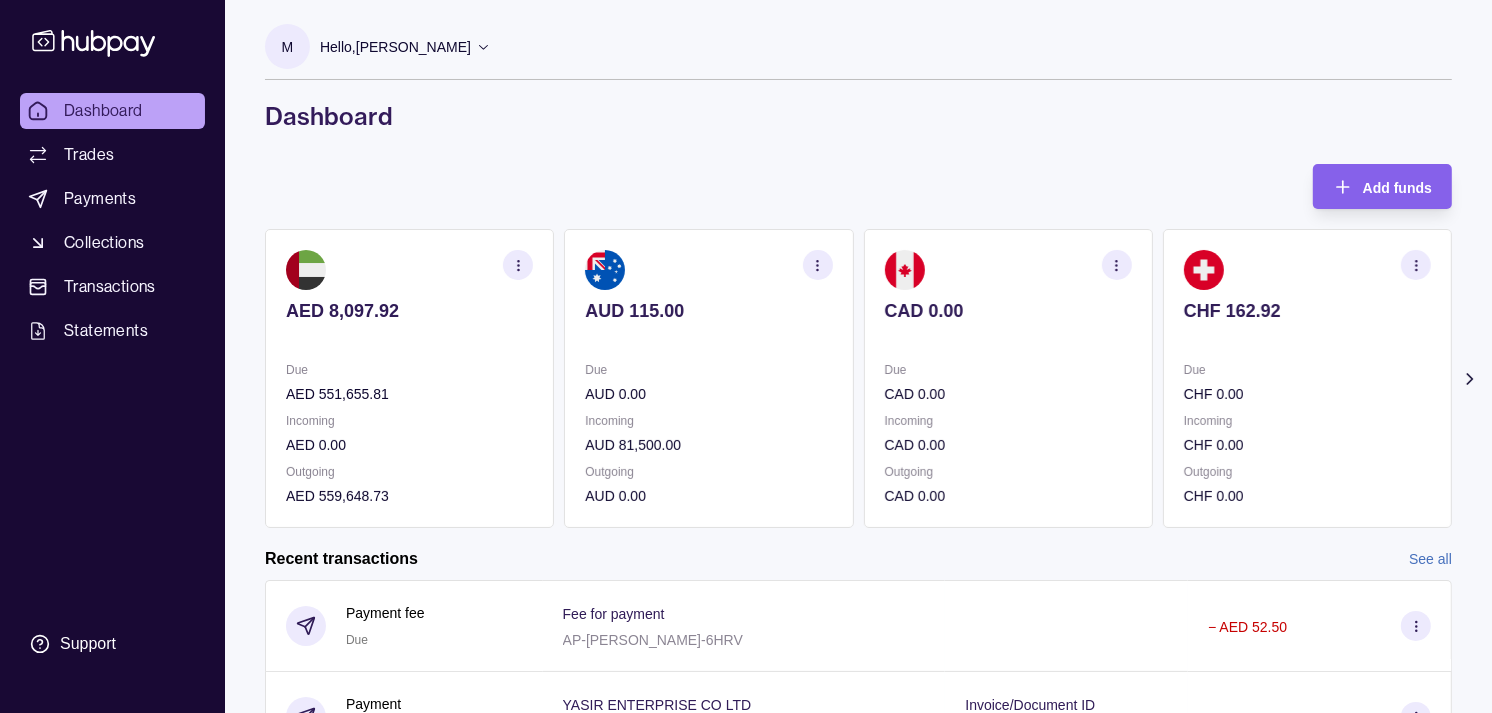 click 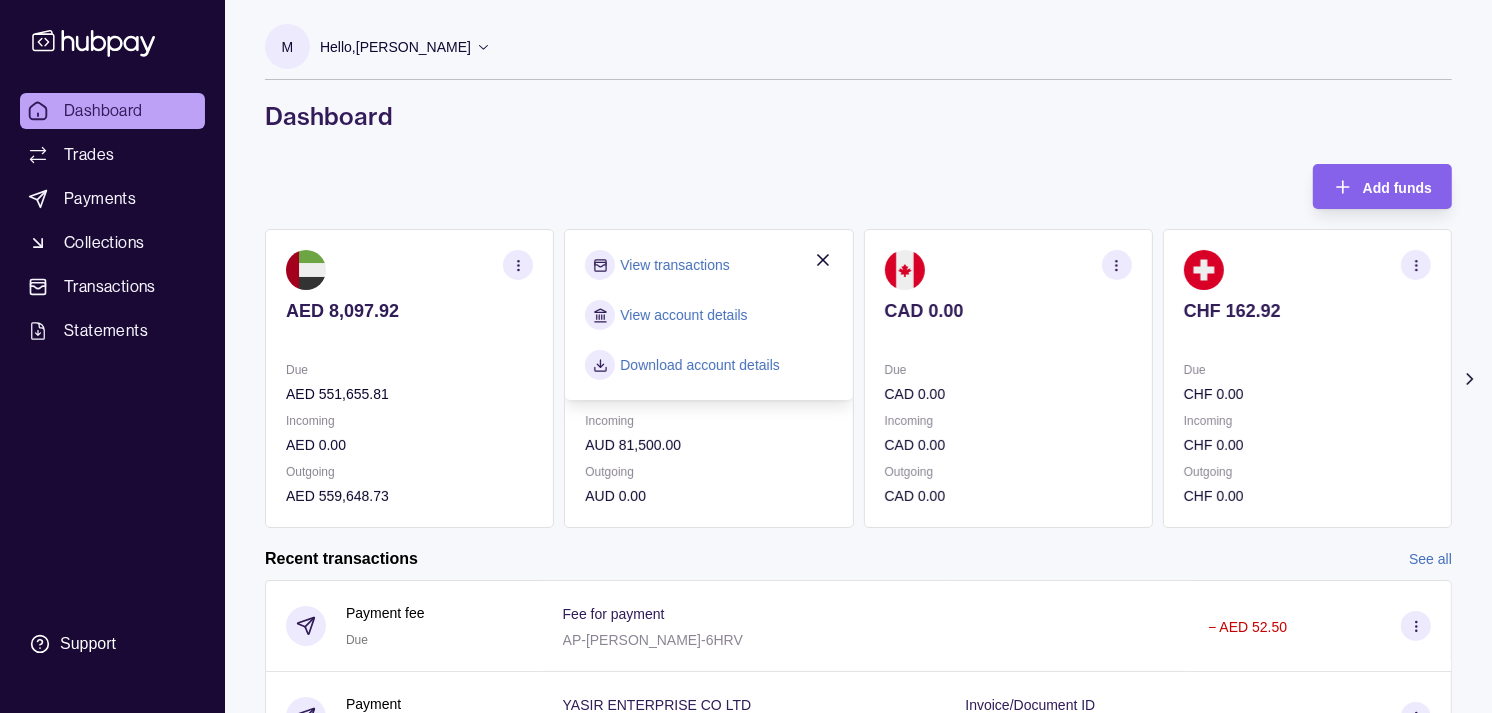 click on "View transactions" at bounding box center (674, 265) 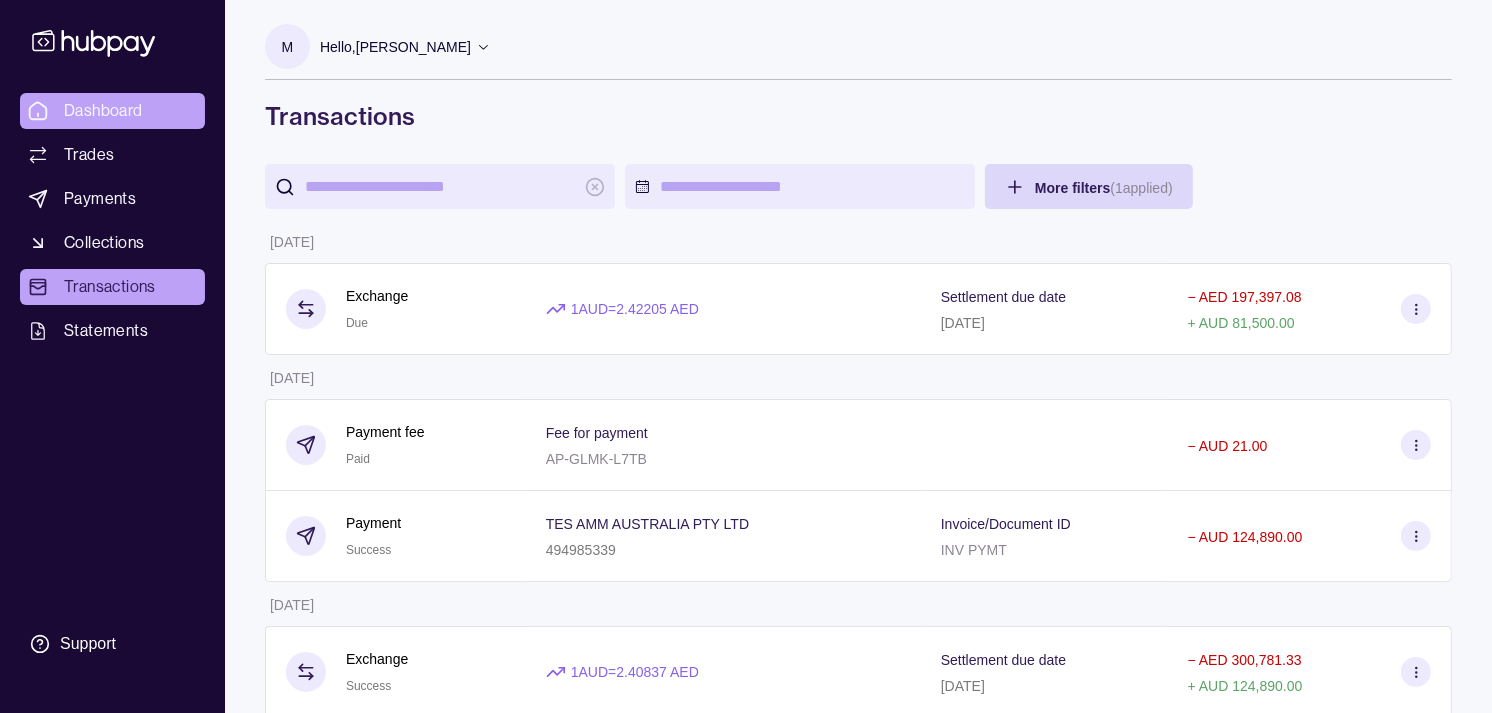 click on "Dashboard" at bounding box center [103, 111] 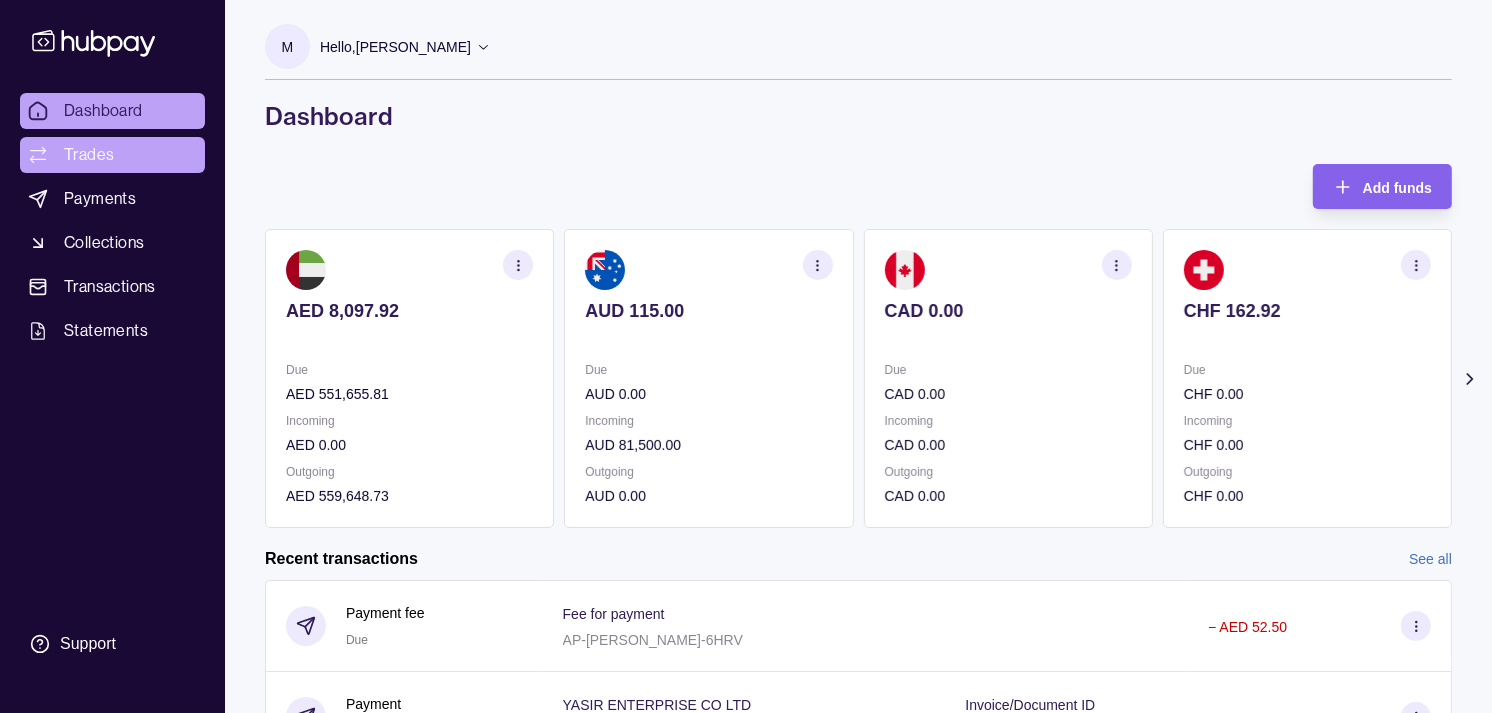 click on "Trades" at bounding box center (112, 155) 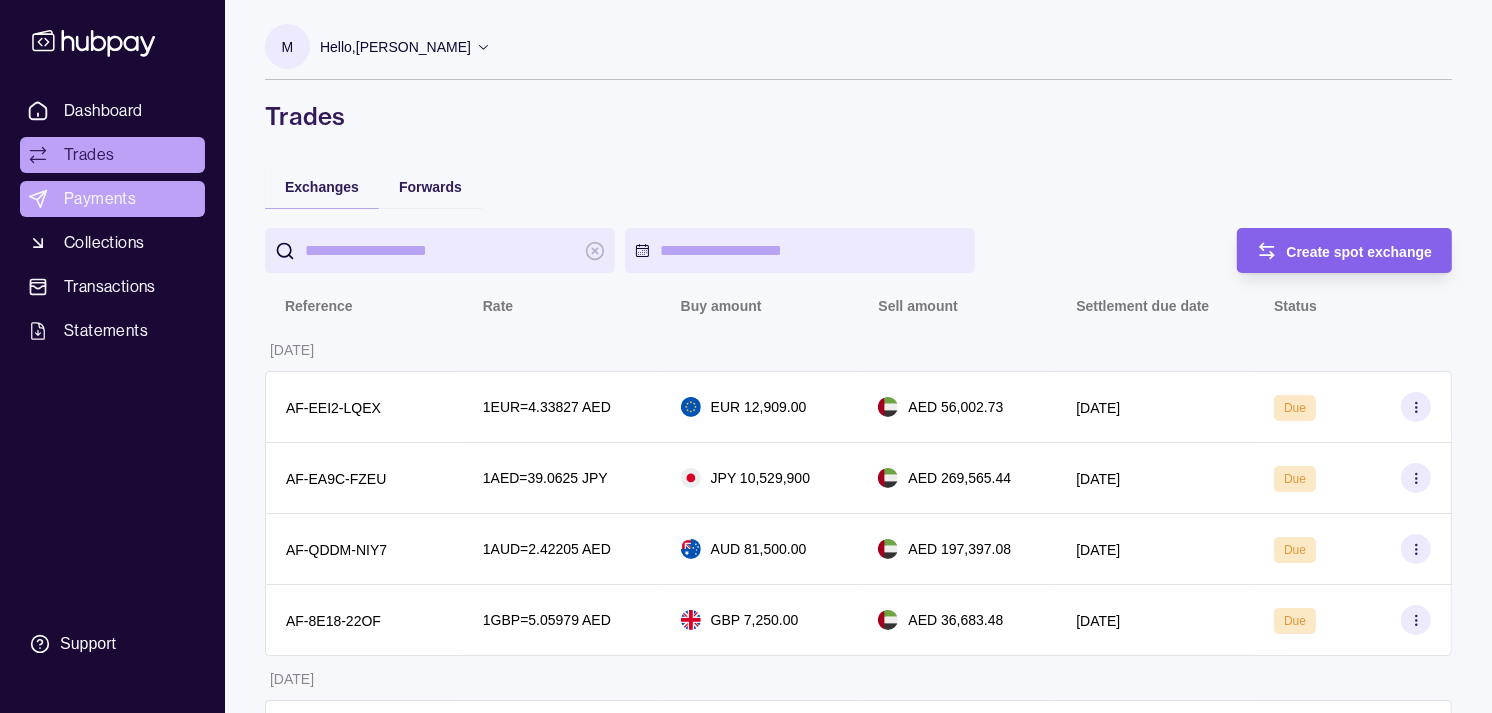 click on "Payments" at bounding box center (100, 199) 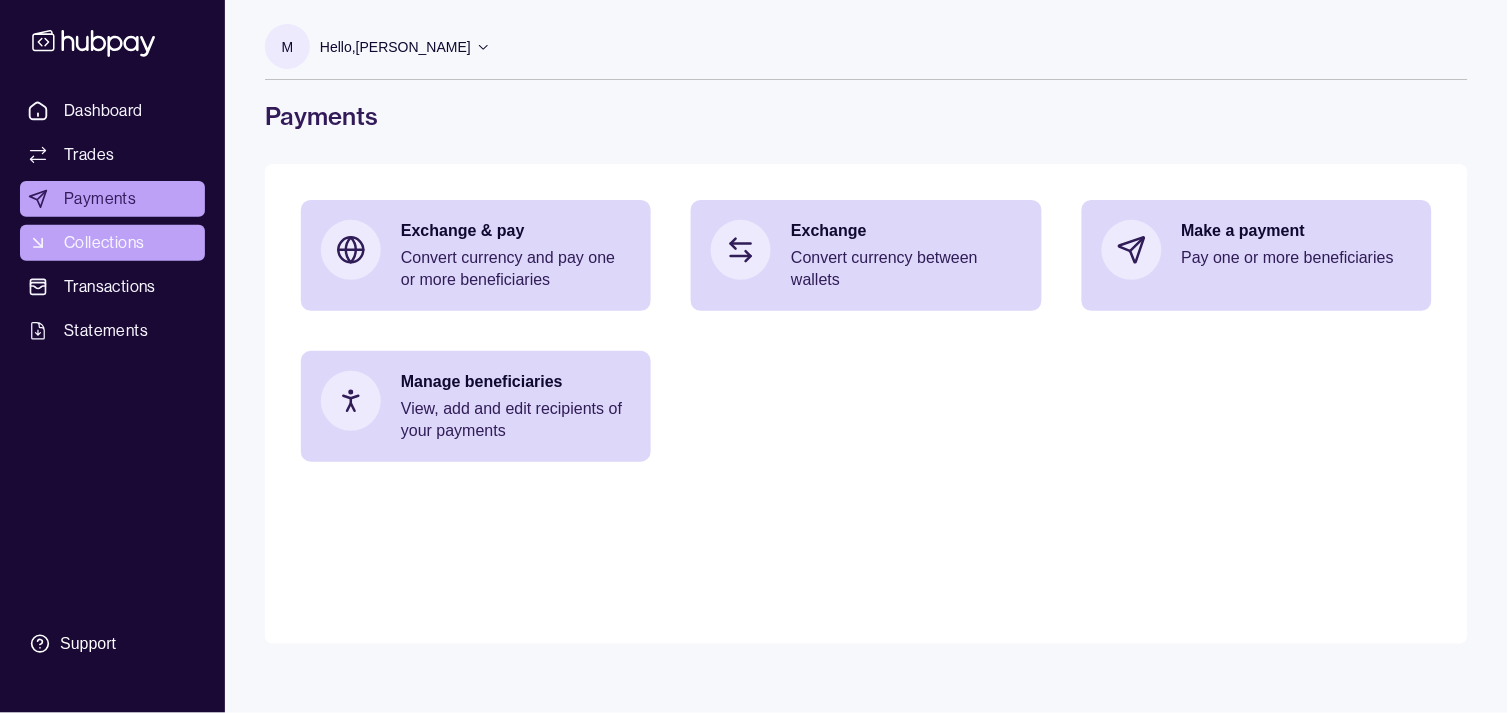 click on "Collections" at bounding box center [112, 243] 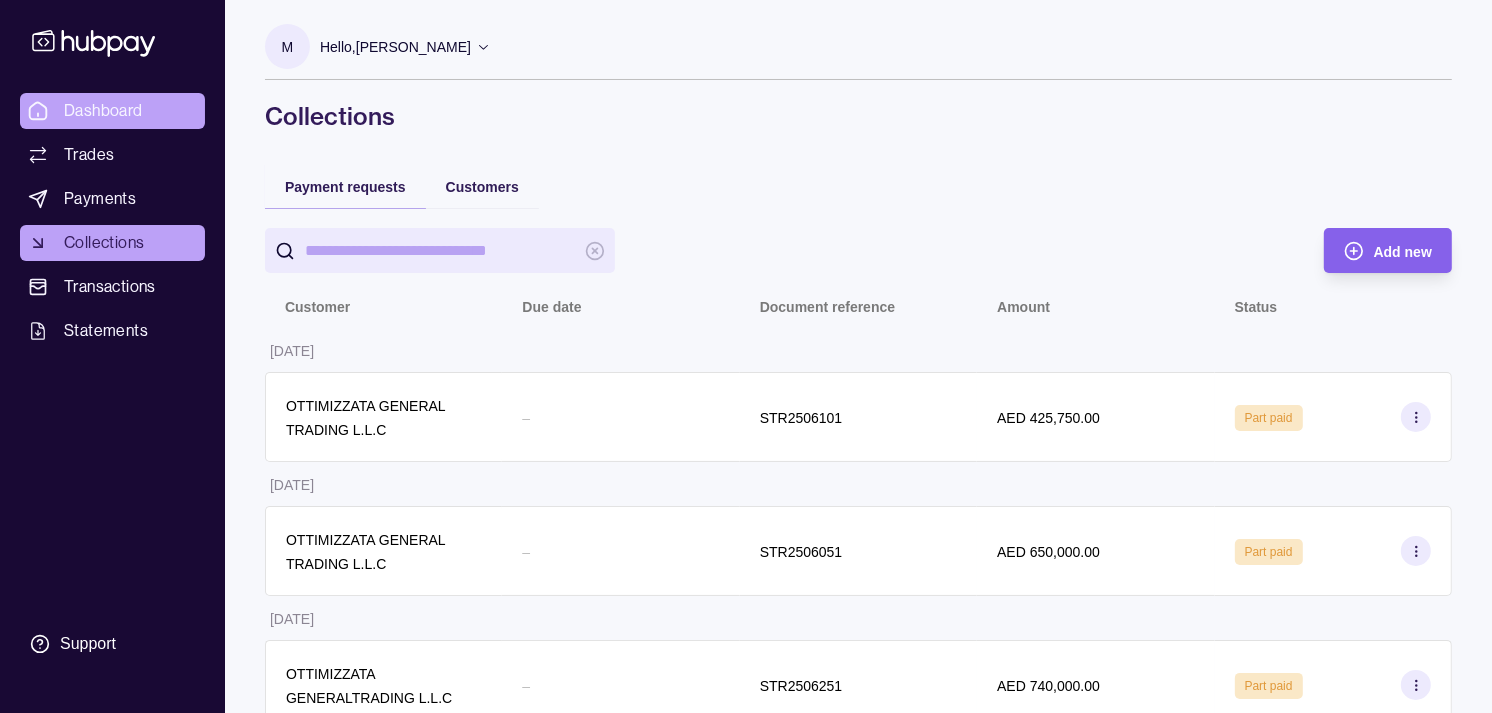 click on "Dashboard" at bounding box center (103, 111) 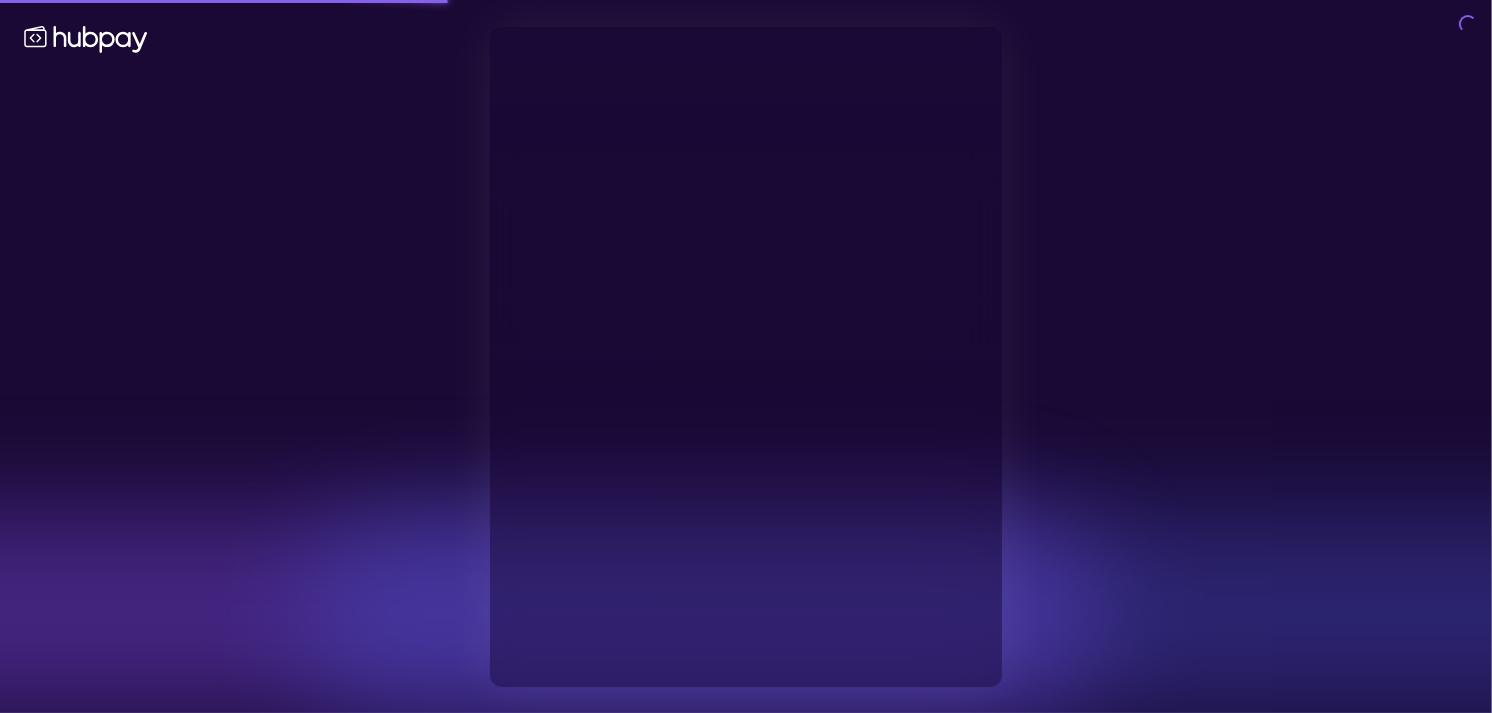type on "**********" 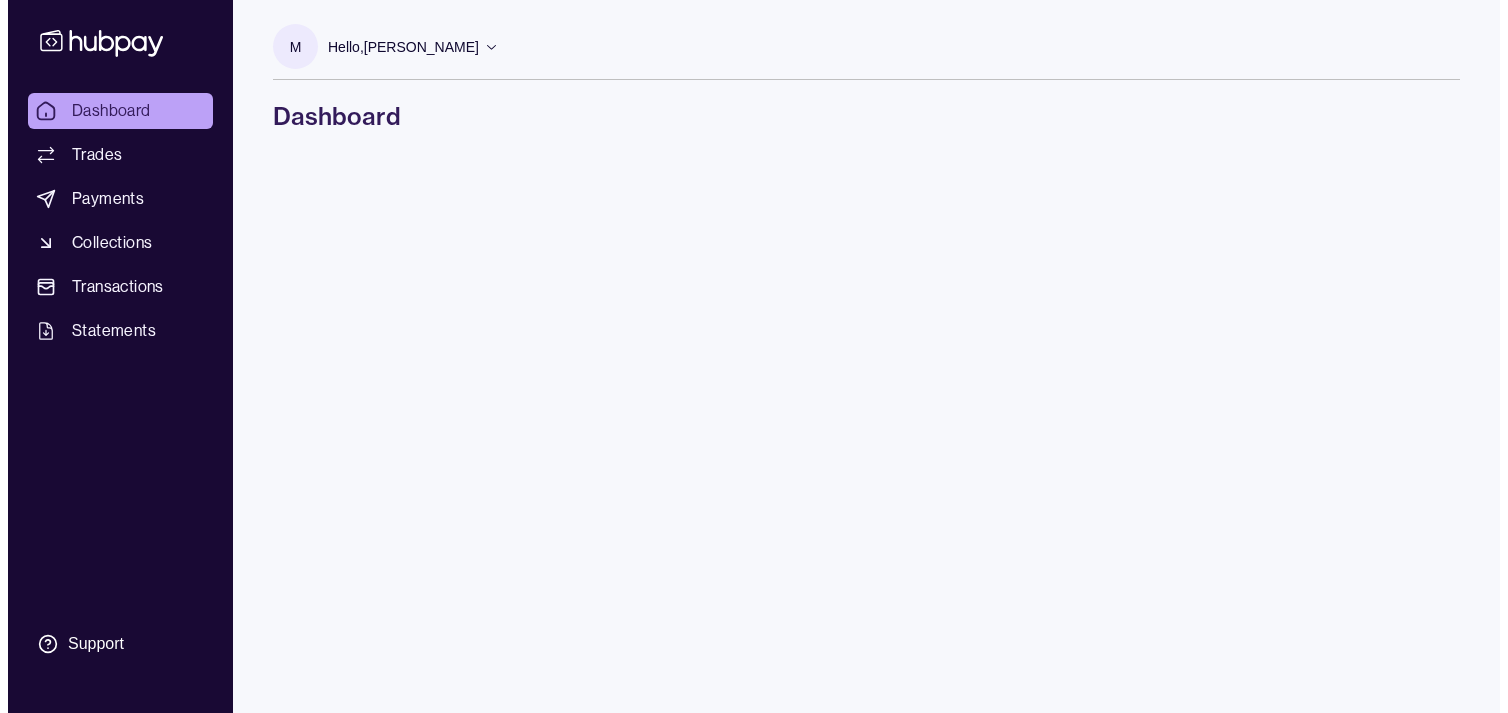scroll, scrollTop: 0, scrollLeft: 0, axis: both 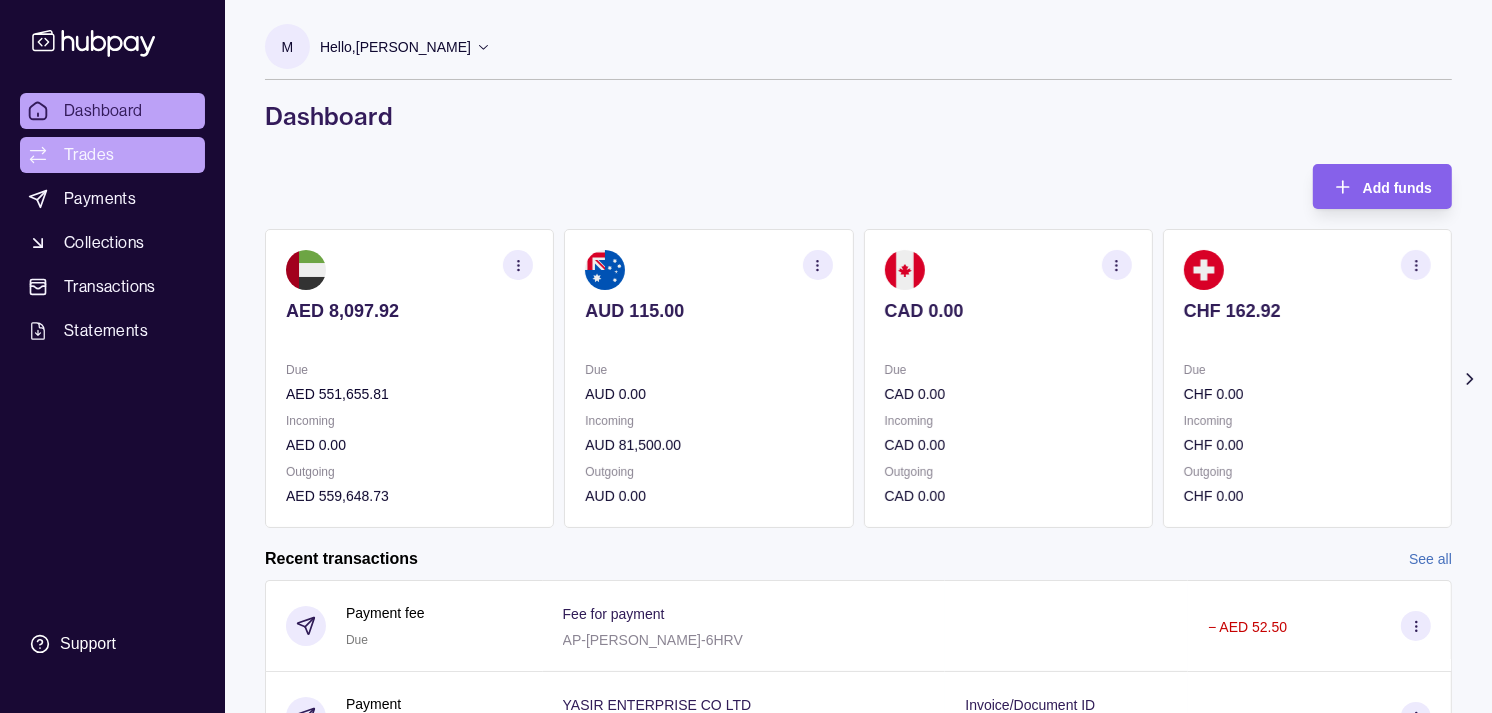 click on "Trades" at bounding box center [112, 155] 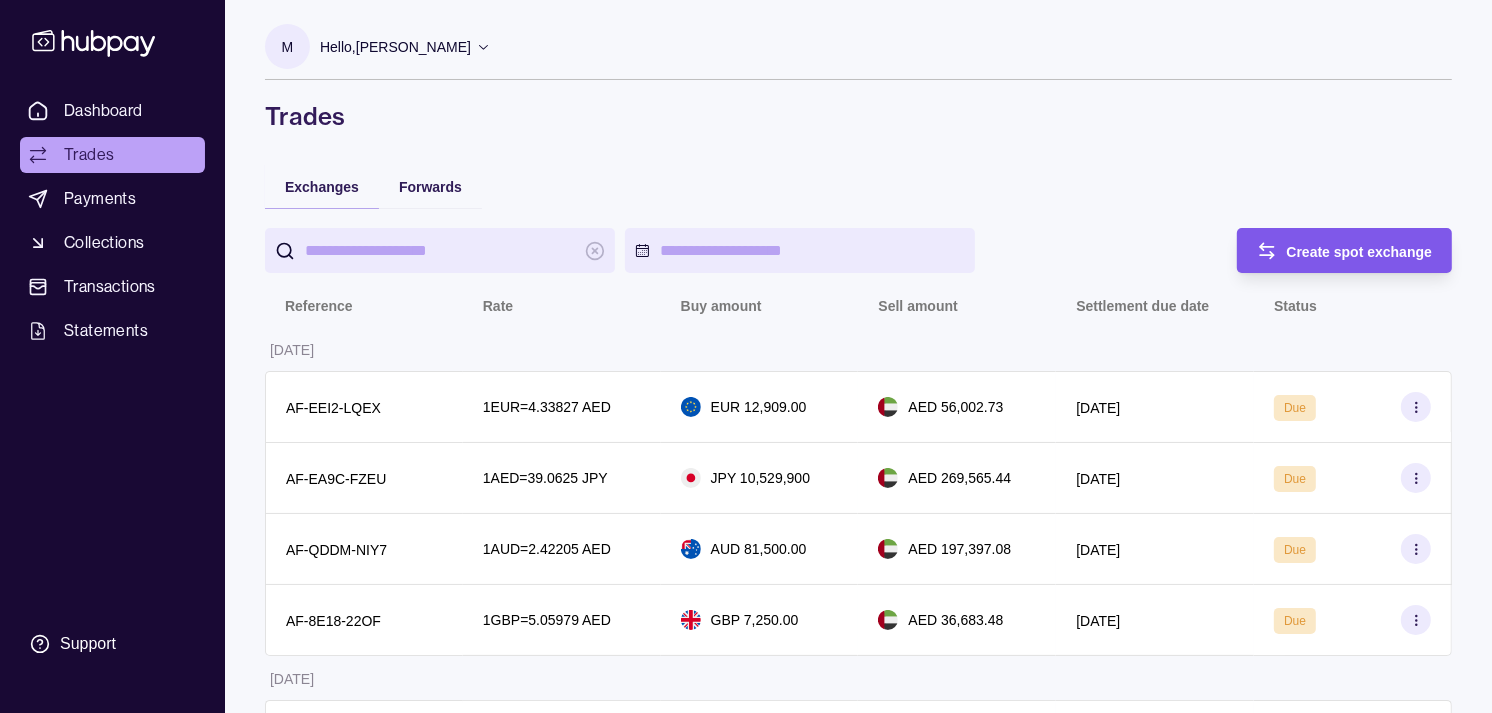 click on "Create spot exchange" at bounding box center (1360, 252) 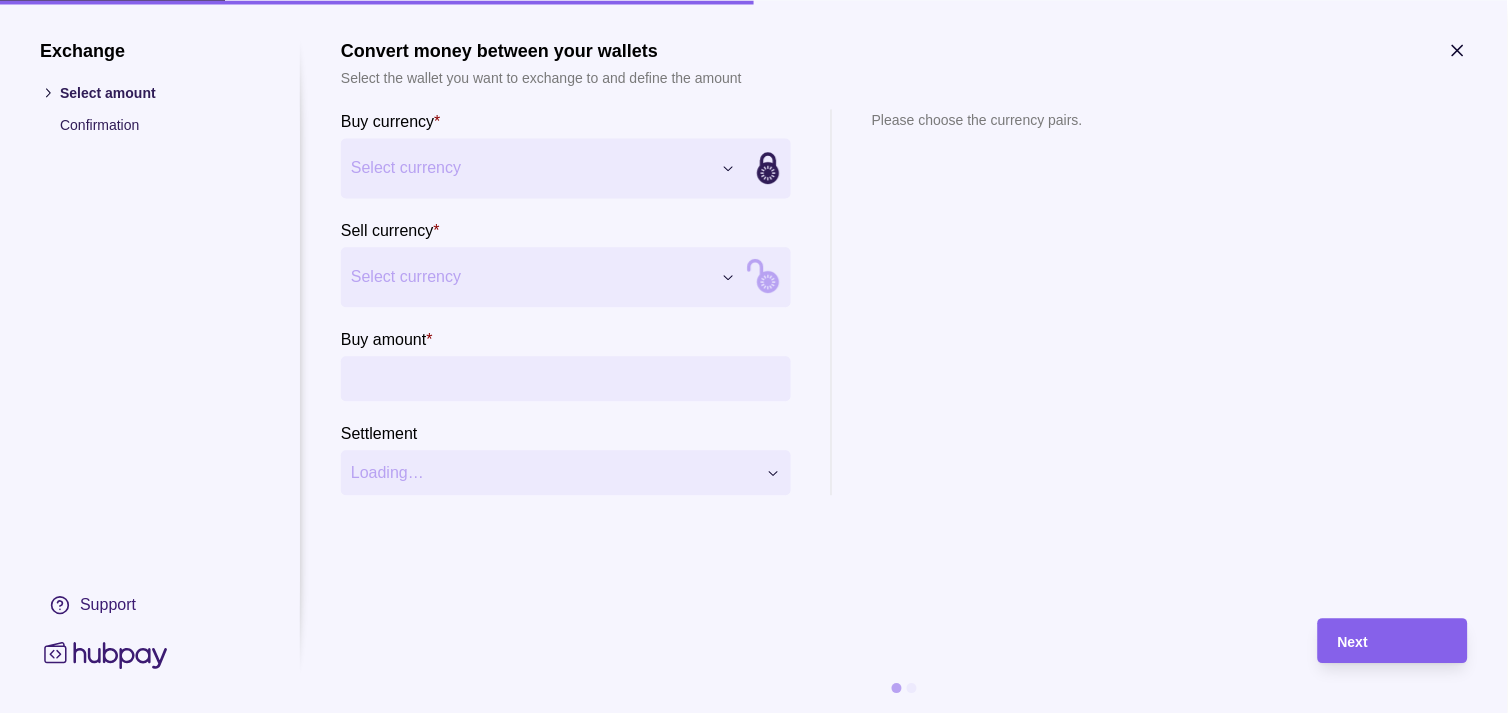 click on "Dashboard Trades Payments Collections Transactions Statements Support M Hello,  Muralenath Nadarajah Strides Trading LLC Account Terms and conditions Privacy policy Sign out Trades Exchanges Forwards Create spot exchange Reference Rate Buy amount Sell amount Settlement due date Status 02 Jul 2025 AF-EEI2-LQEX 1  EUR  =  4.33827   AED EUR 12,909.00 AED 56,002.73 03 Jul 2025 Due AF-EA9C-FZEU 1  AED  =  39.0625   JPY JPY 10,529,900 AED 269,565.44 03 Jul 2025 Due AF-QDDM-NIY7 1  AUD  =  2.42205   AED AUD 81,500.00 AED 197,397.08 04 Jul 2025 Due AF-8E18-22OF 1  GBP  =  5.05979   AED GBP 7,250.00 AED 36,683.48 03 Jul 2025 Due 01 Jul 2025 AF-29YS-ZO3O 1  AED  =  38.7906   JPY JPY 3,300,000 AED 85,072.16 02 Jul 2025 Success AF-JR3R-48BN 1  GBP  =  5.08255   AED GBP 9,716.00 AED 49,382.06 02 Jul 2025 Success 30 Jun 2025 AF-VRB6-FNT2 1  GBP  =  5.06011   AED GBP 31,896.00 AED 161,397.27 01 Jul 2025 Success AF-6LGC-YWB5 1  AED  =  39.1299   JPY JPY 3,996,000 AED 102,121.40 01 Jul 2025 Success AF-HS8F-C56I 1  AED  =" at bounding box center (754, 996) 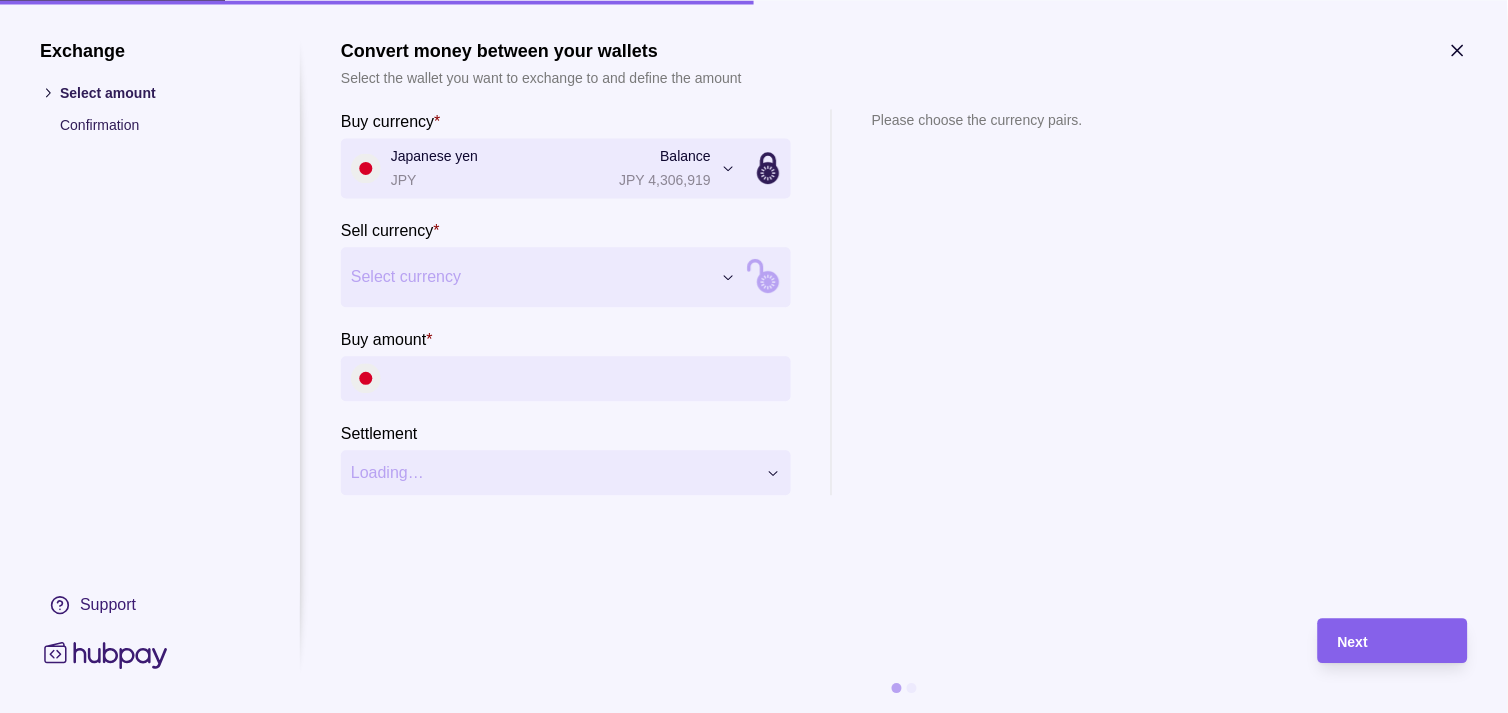 click on "Dashboard Trades Payments Collections Transactions Statements Support M Hello,  Muralenath Nadarajah Strides Trading LLC Account Terms and conditions Privacy policy Sign out Trades Exchanges Forwards Create spot exchange Reference Rate Buy amount Sell amount Settlement due date Status 02 Jul 2025 AF-EEI2-LQEX 1  EUR  =  4.33827   AED EUR 12,909.00 AED 56,002.73 03 Jul 2025 Due AF-EA9C-FZEU 1  AED  =  39.0625   JPY JPY 10,529,900 AED 269,565.44 03 Jul 2025 Due AF-QDDM-NIY7 1  AUD  =  2.42205   AED AUD 81,500.00 AED 197,397.08 04 Jul 2025 Due AF-8E18-22OF 1  GBP  =  5.05979   AED GBP 7,250.00 AED 36,683.48 03 Jul 2025 Due 01 Jul 2025 AF-29YS-ZO3O 1  AED  =  38.7906   JPY JPY 3,300,000 AED 85,072.16 02 Jul 2025 Success AF-JR3R-48BN 1  GBP  =  5.08255   AED GBP 9,716.00 AED 49,382.06 02 Jul 2025 Success 30 Jun 2025 AF-VRB6-FNT2 1  GBP  =  5.06011   AED GBP 31,896.00 AED 161,397.27 01 Jul 2025 Success AF-6LGC-YWB5 1  AED  =  39.1299   JPY JPY 3,996,000 AED 102,121.40 01 Jul 2025 Success AF-HS8F-C56I 1  AED  =" at bounding box center [754, 996] 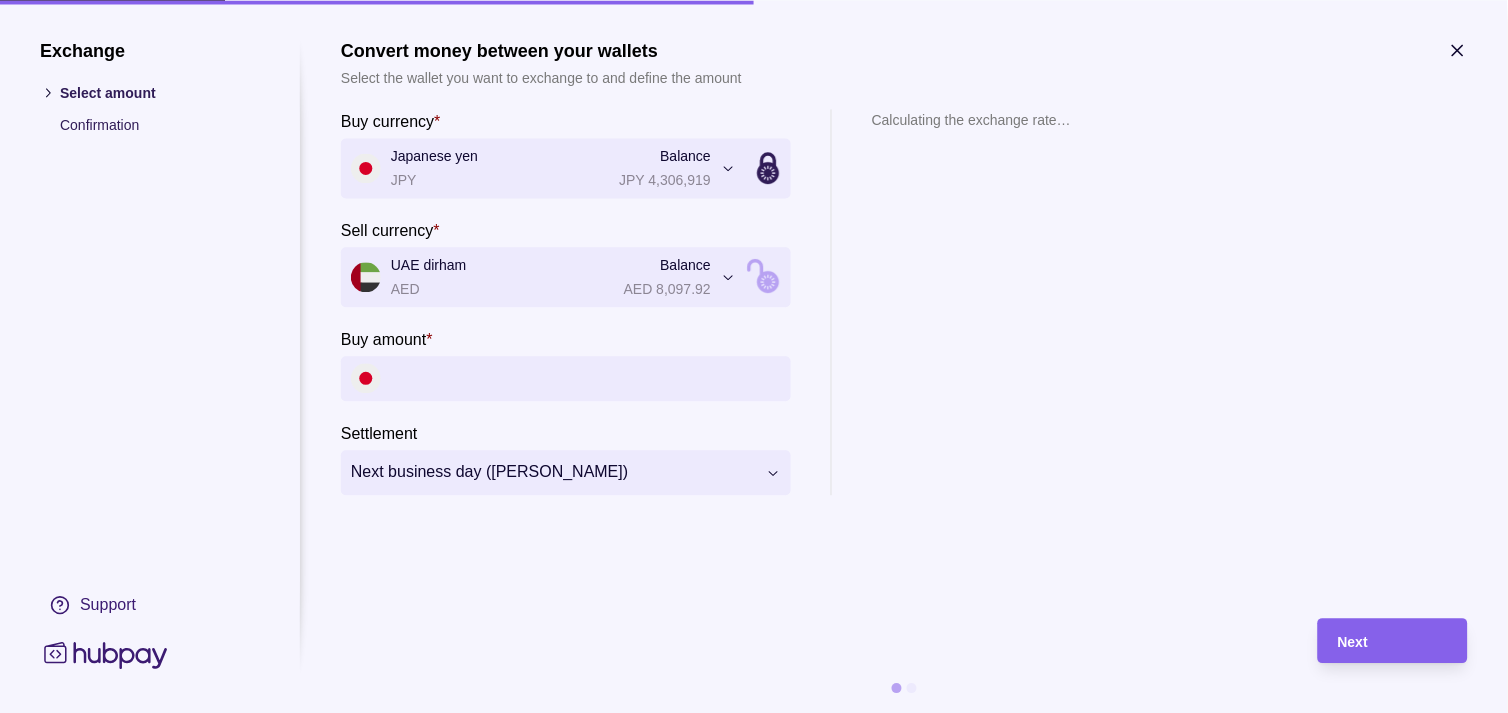 click on "Buy amount  *" at bounding box center (586, 378) 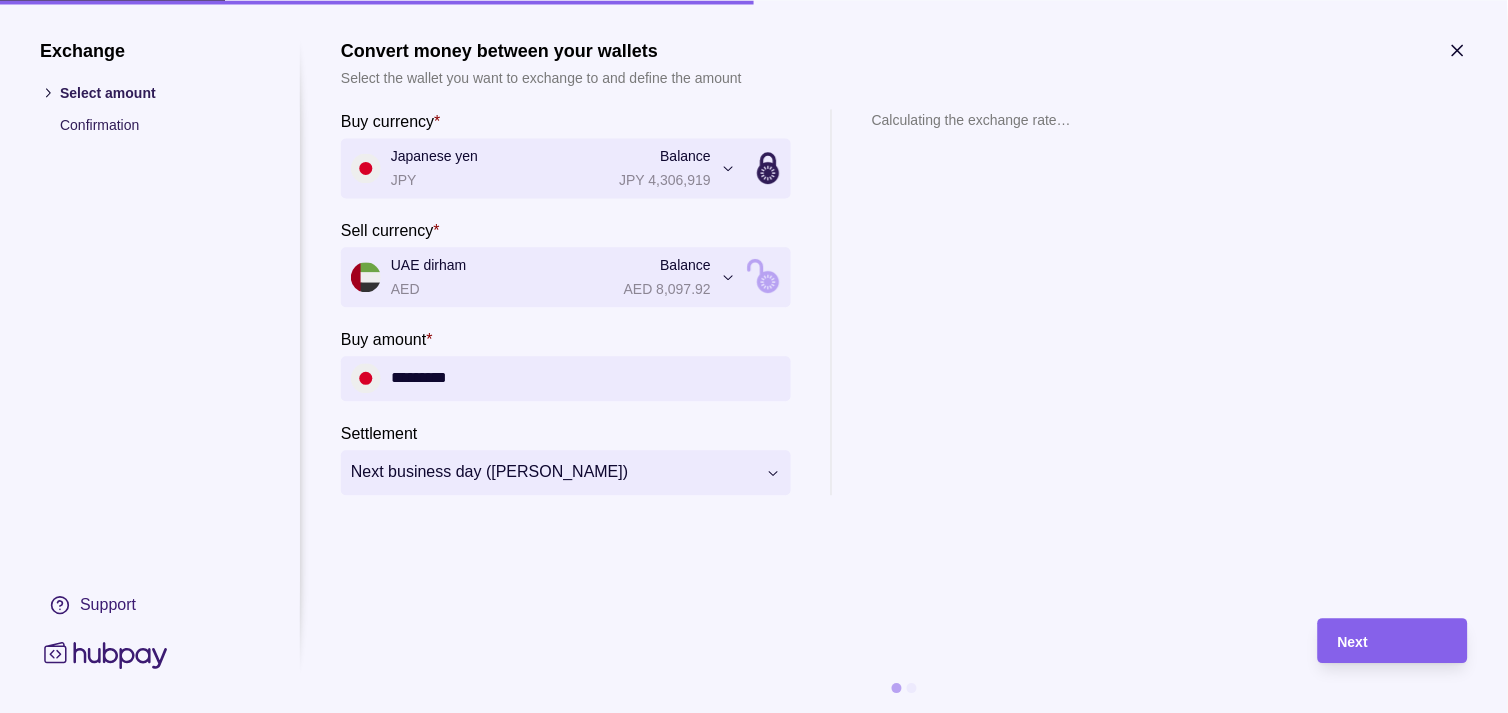 type on "*********" 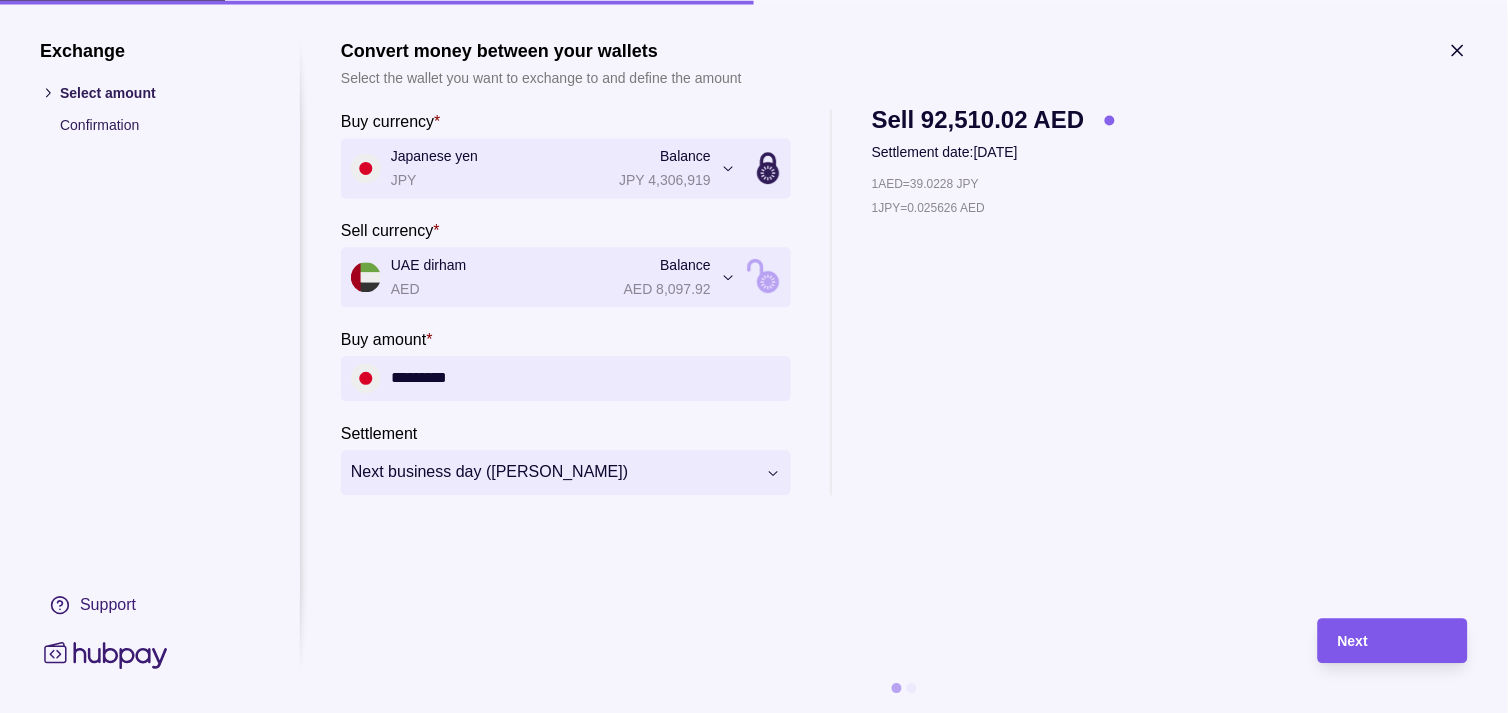 click on "Next" at bounding box center (1393, 641) 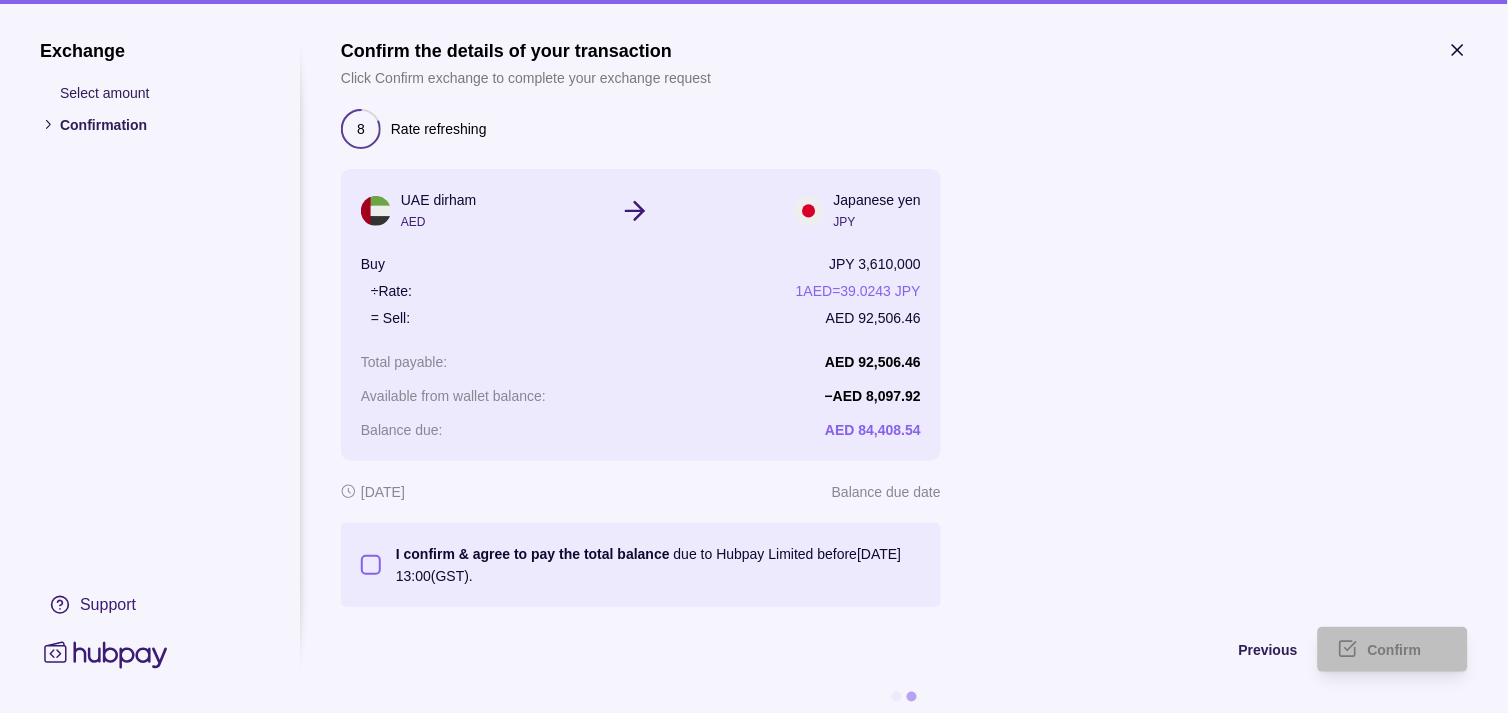 click on "I confirm & agree to pay the total balance   due to Hubpay Limited before  04 Jul 2025   13:00  (GST)." at bounding box center [371, 565] 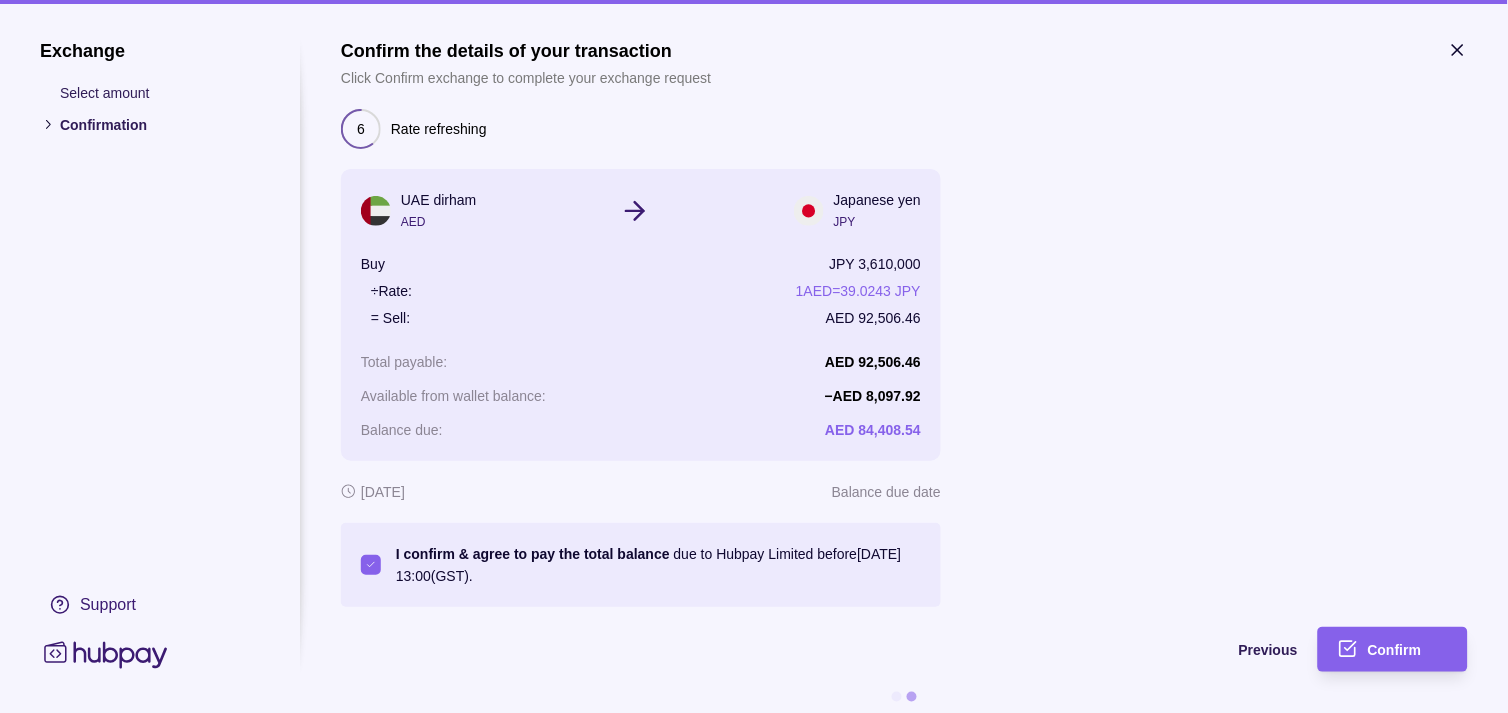 type on "on" 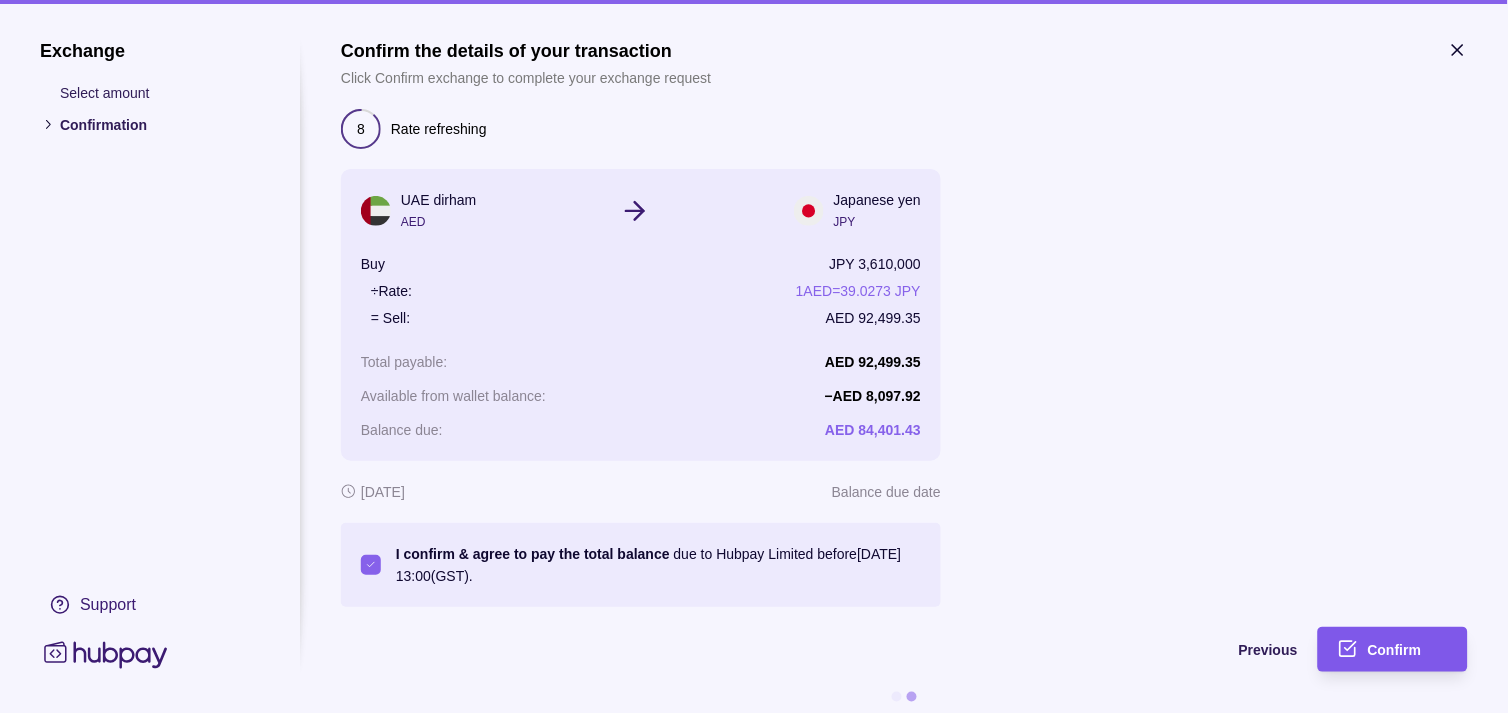 click on "Confirm" at bounding box center (1395, 651) 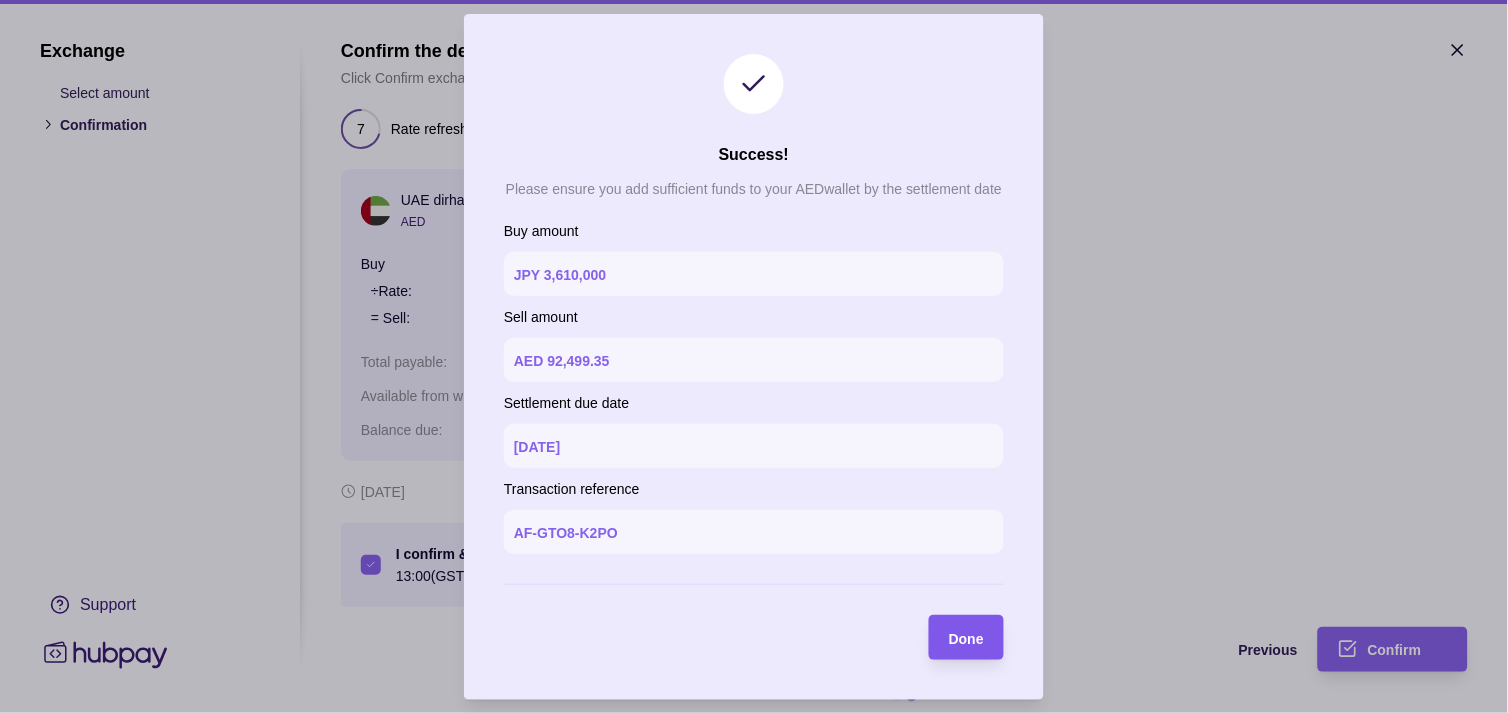 click on "Done" at bounding box center (966, 638) 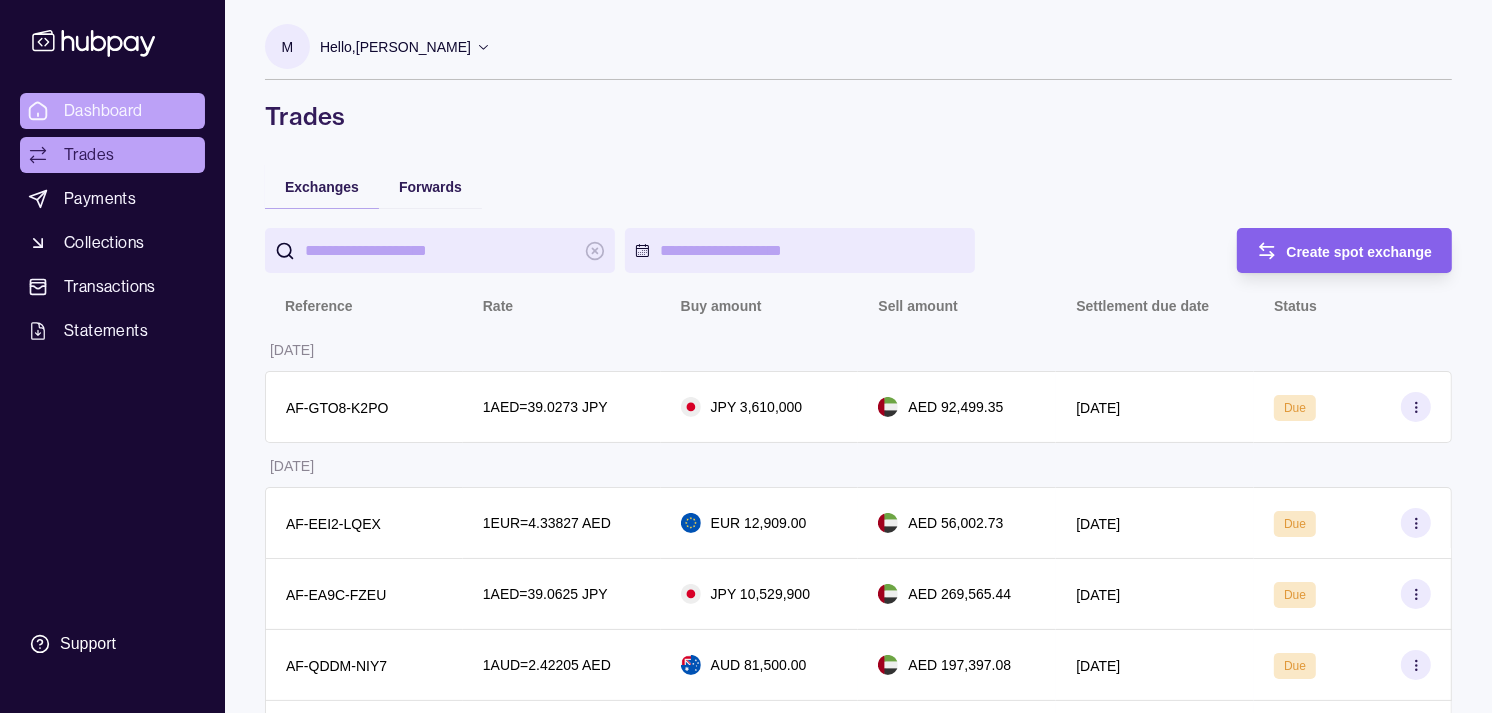 click on "Dashboard" at bounding box center [103, 111] 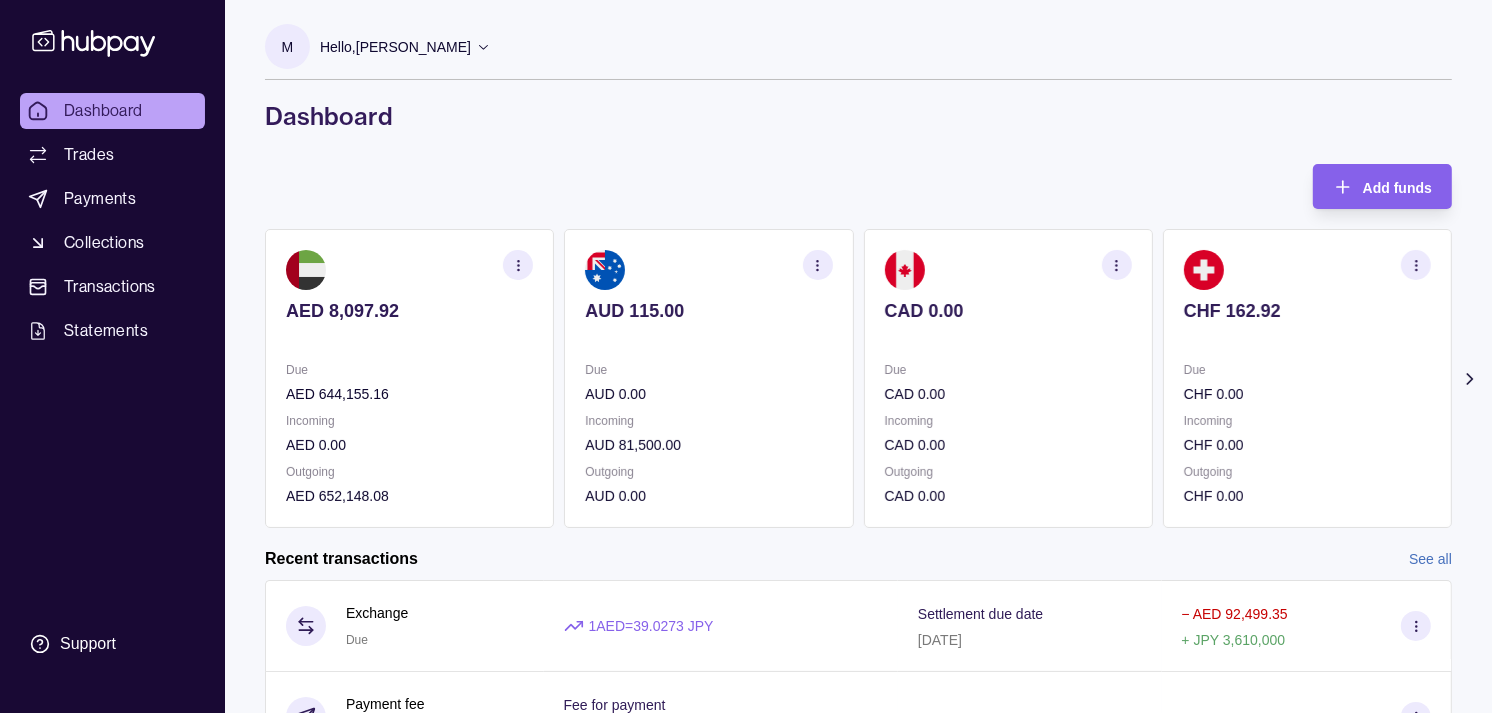 click on "Due" at bounding box center [1307, 370] 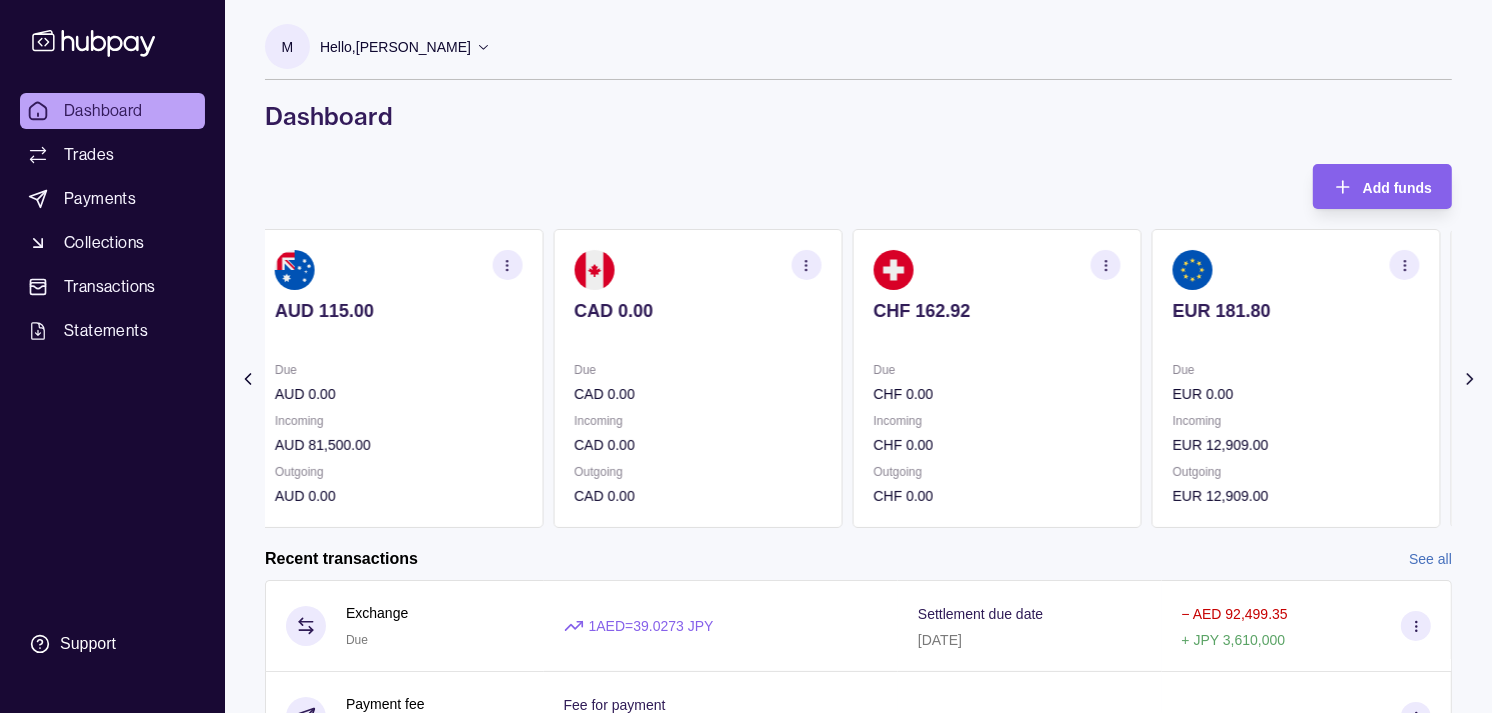 click on "Due EUR 0.00" at bounding box center (1296, 382) 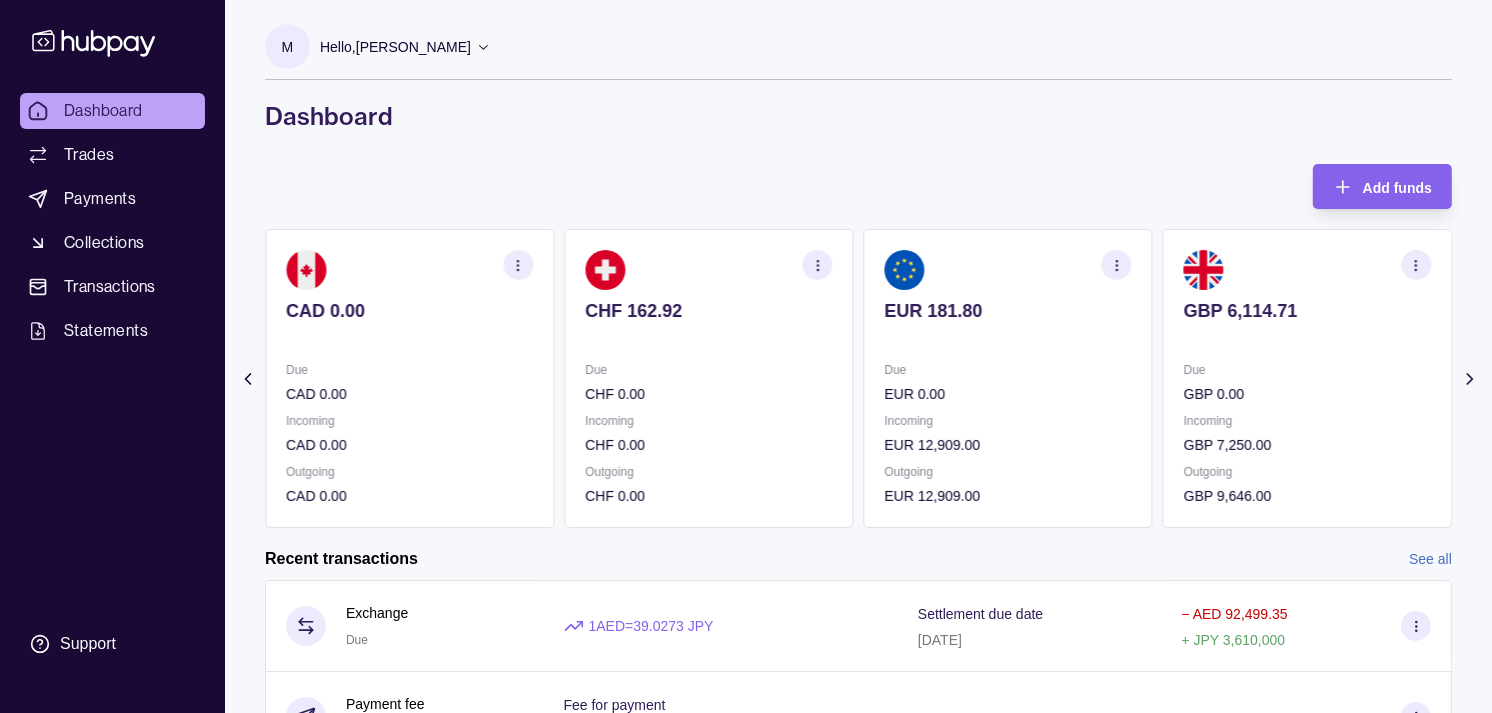 click on "Due GBP 0.00 Incoming GBP 7,250.00 Outgoing GBP 9,646.00" at bounding box center (1307, 433) 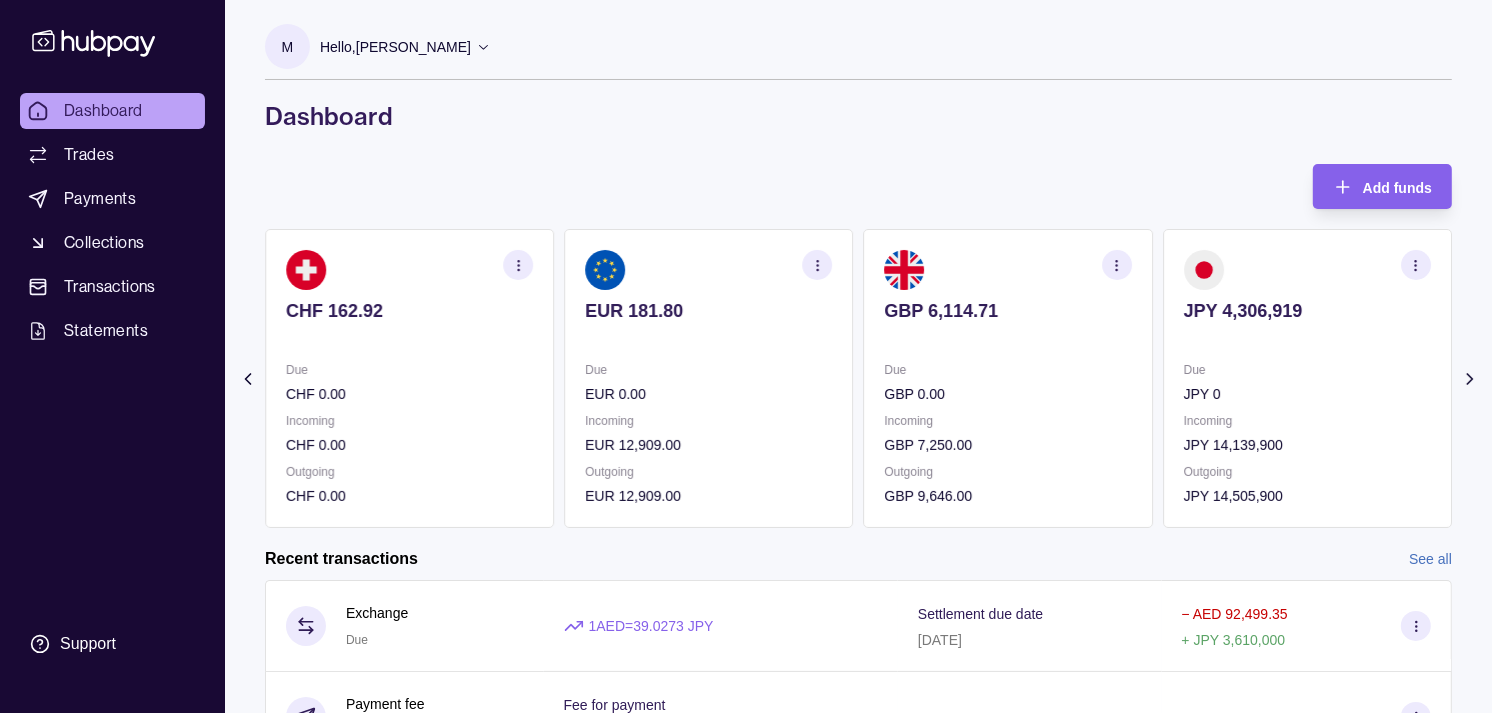 click on "JPY 4,306,919                                                                                                               Due JPY 0 Incoming JPY 14,139,900 Outgoing JPY 14,505,900" at bounding box center (1307, 378) 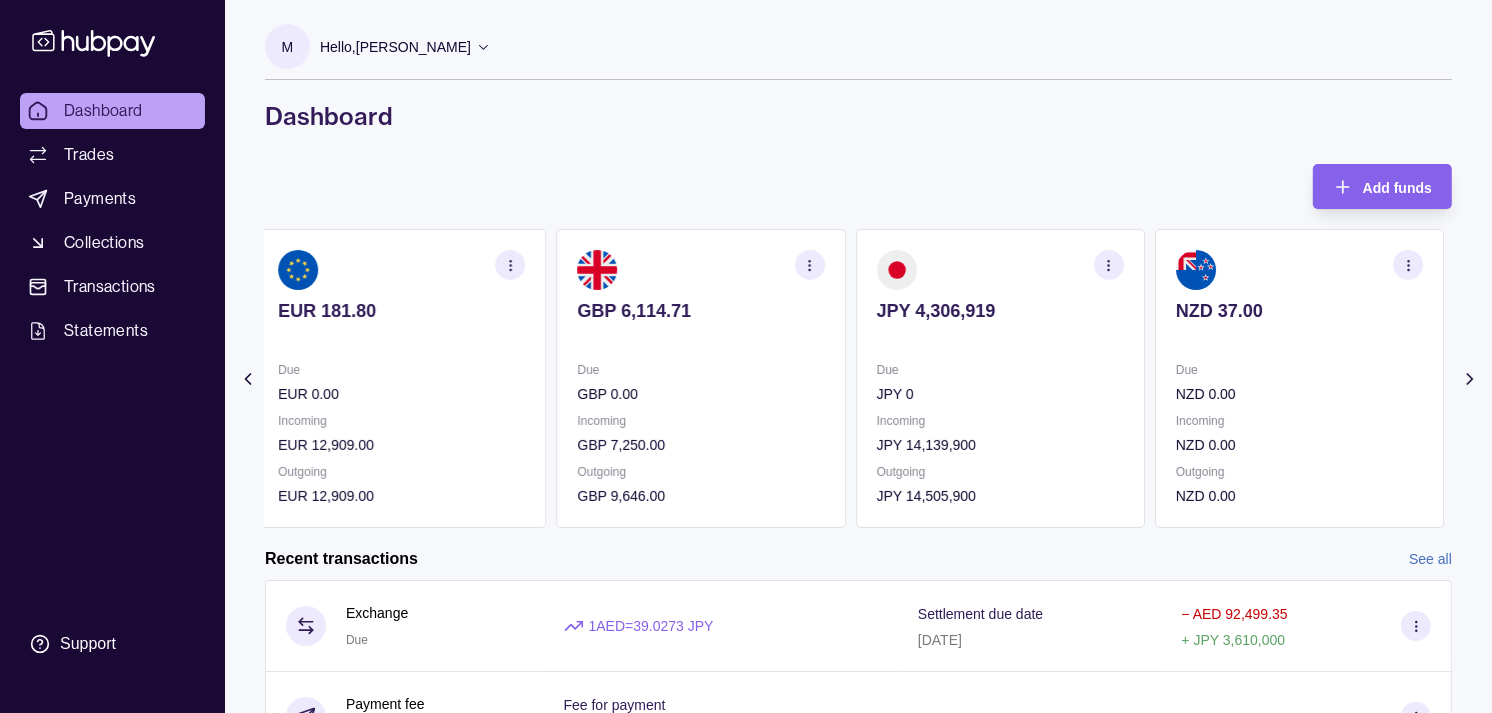 click on "NZD 37.00" at bounding box center [1299, 311] 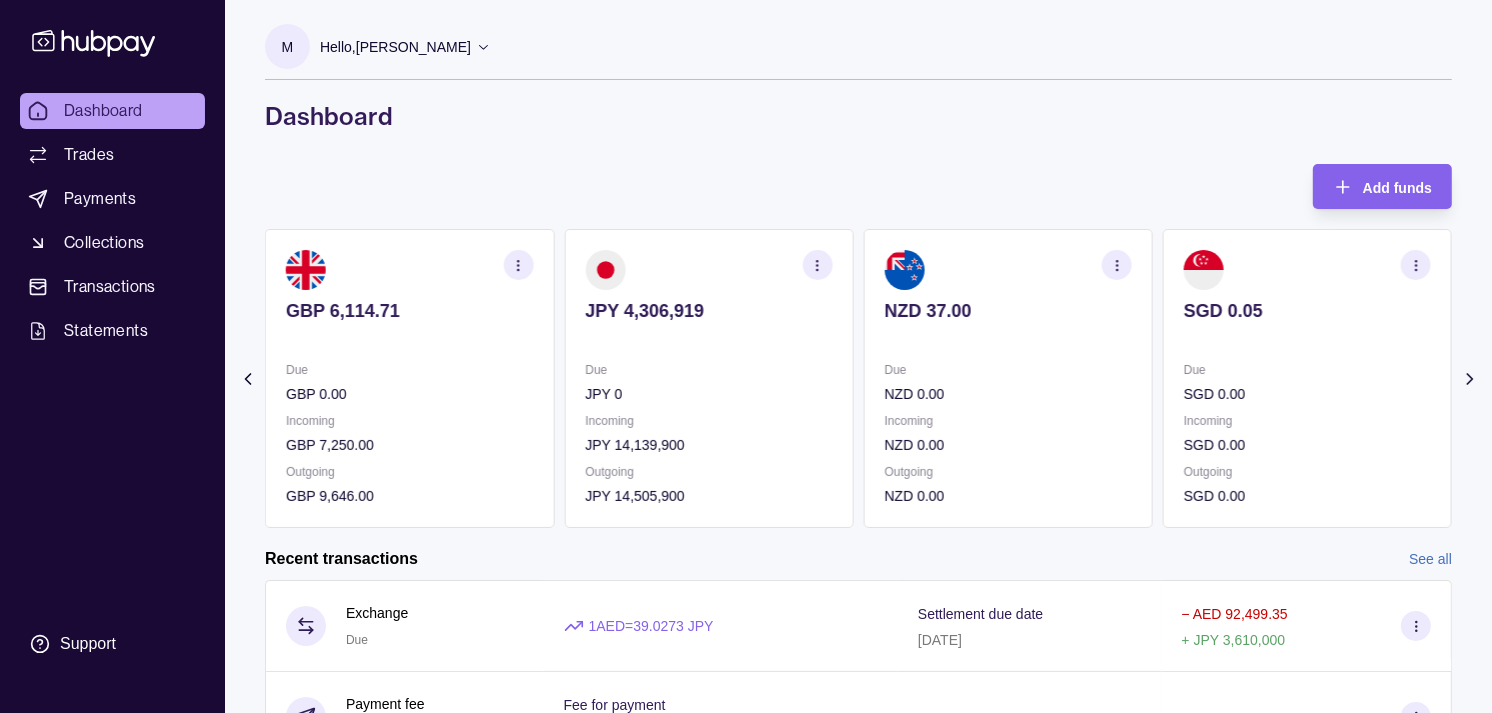 click at bounding box center [1307, 338] 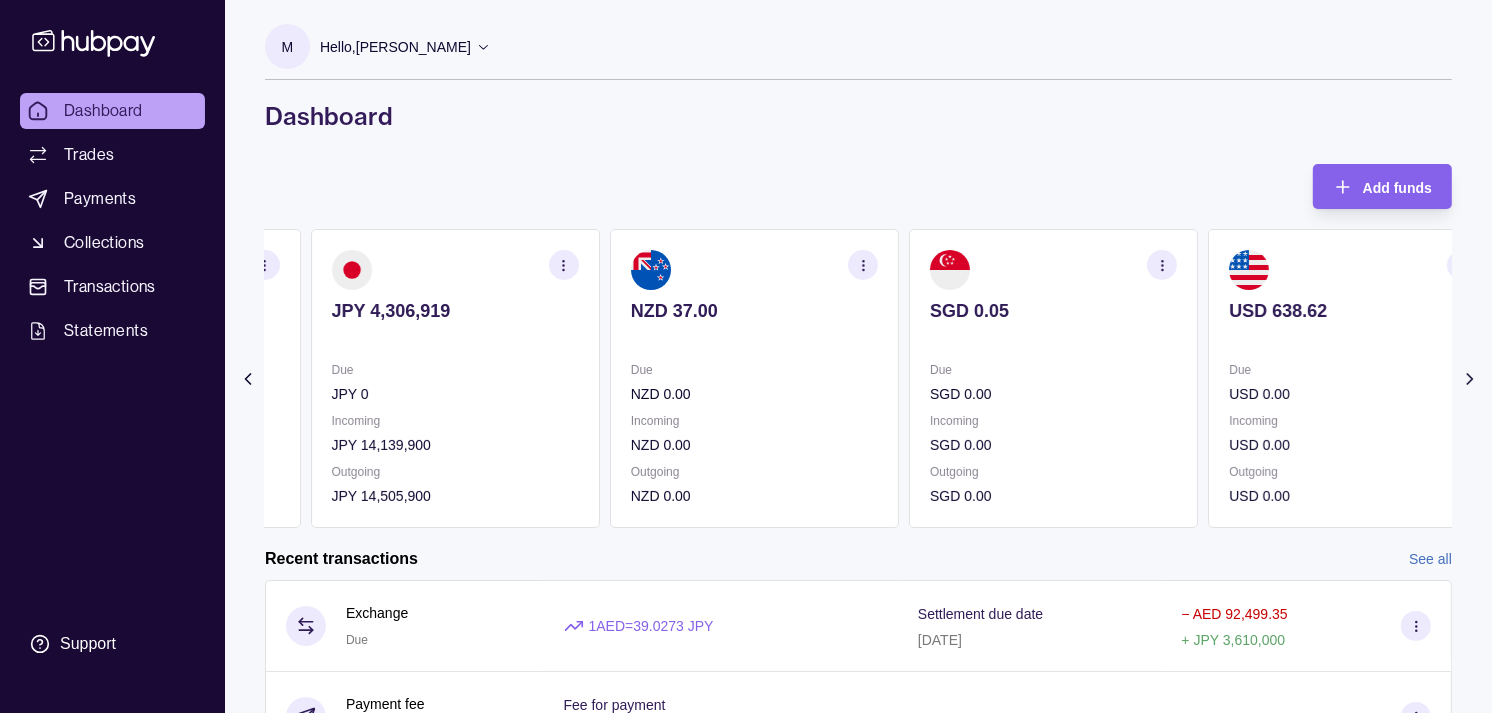 click at bounding box center [754, 338] 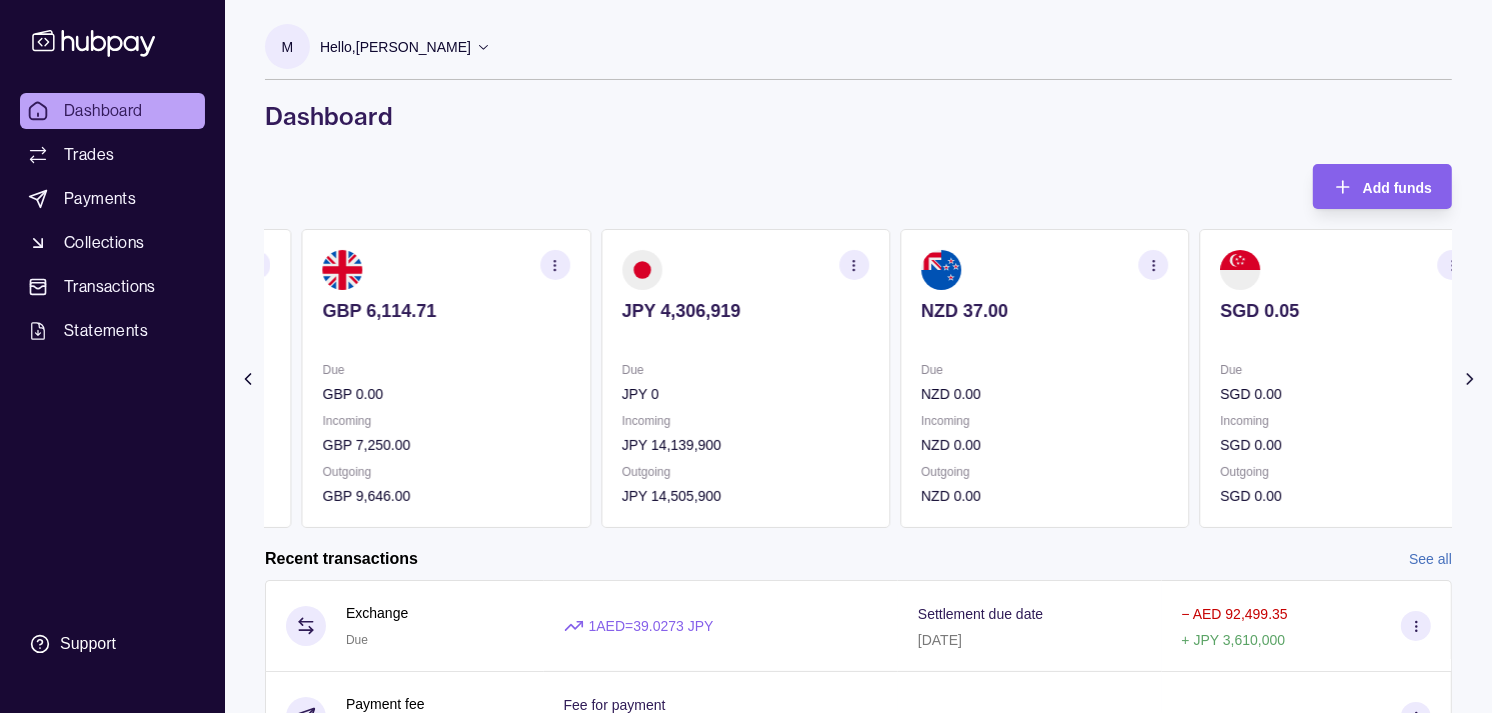 click at bounding box center (745, 338) 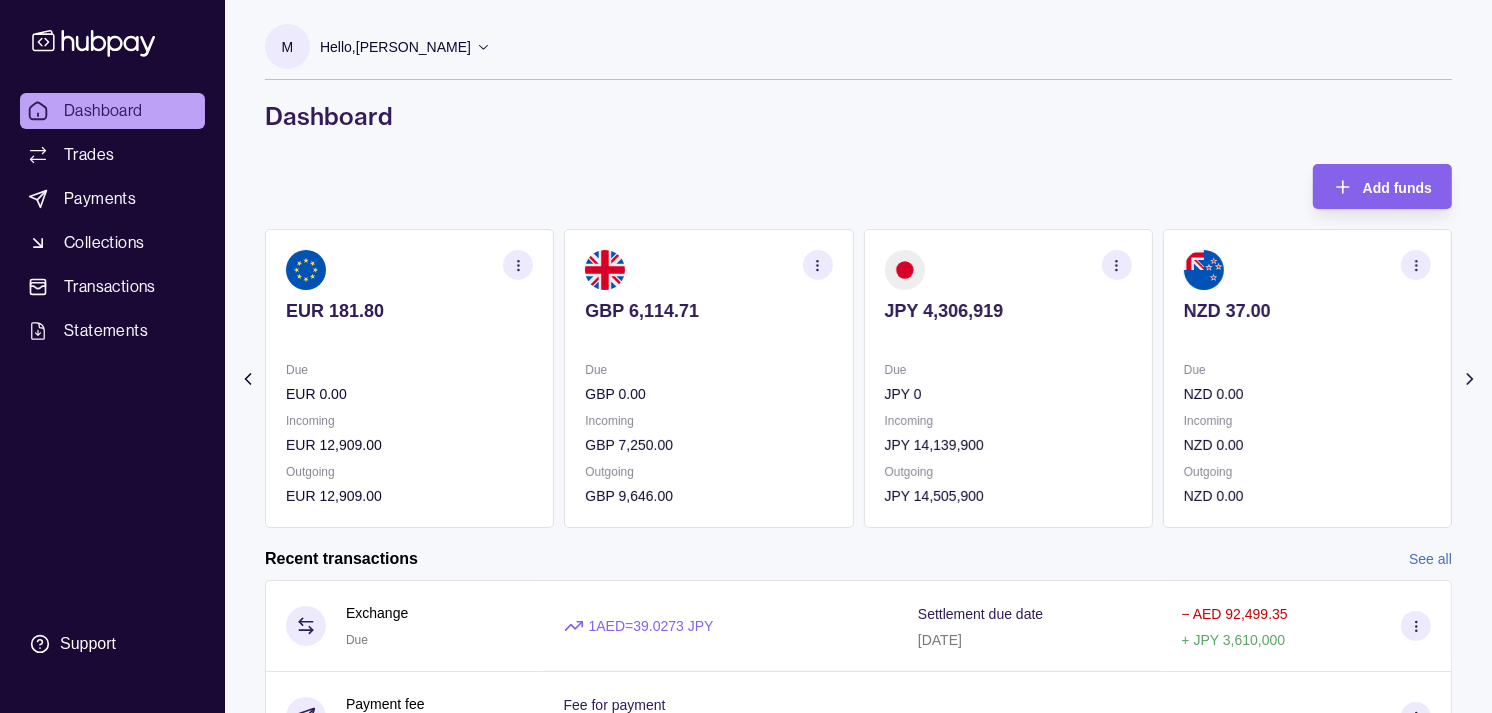 click at bounding box center (708, 338) 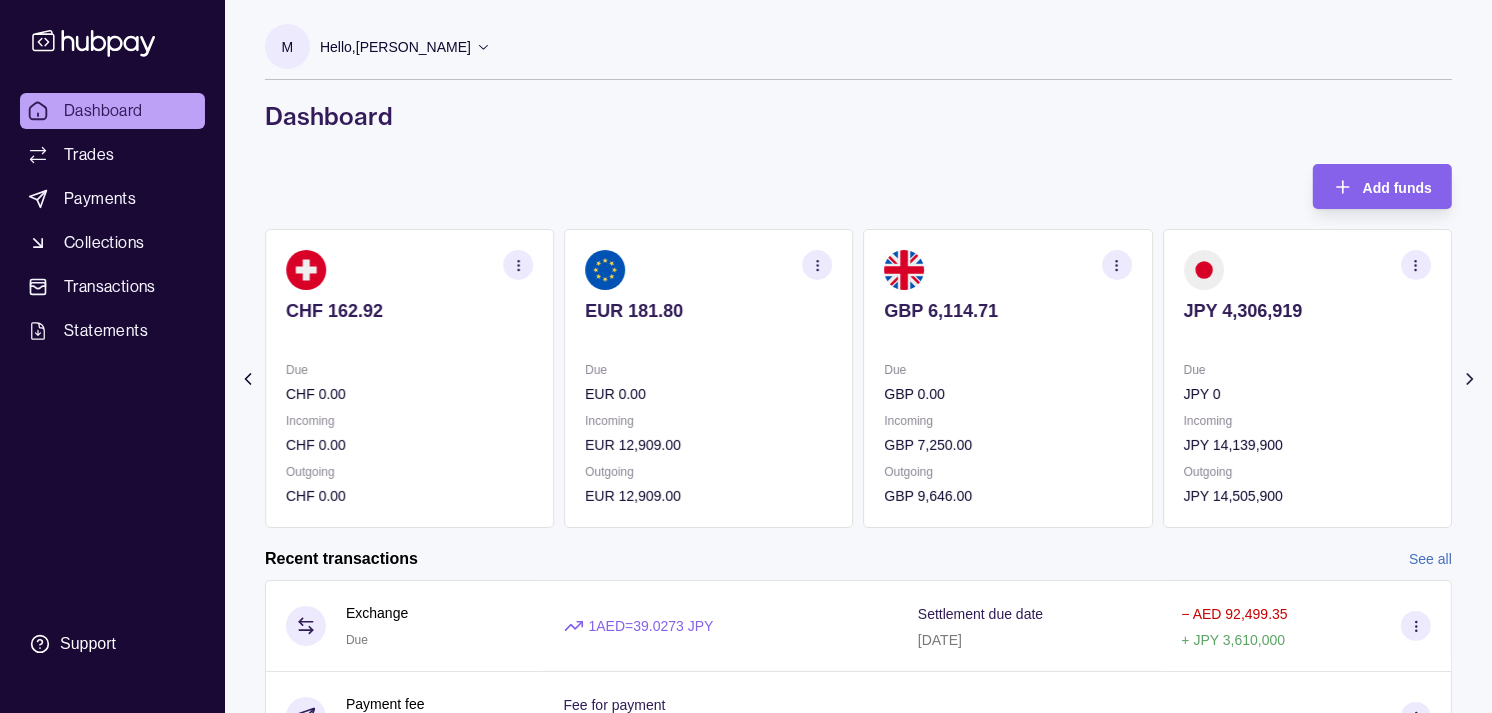 click at bounding box center (708, 338) 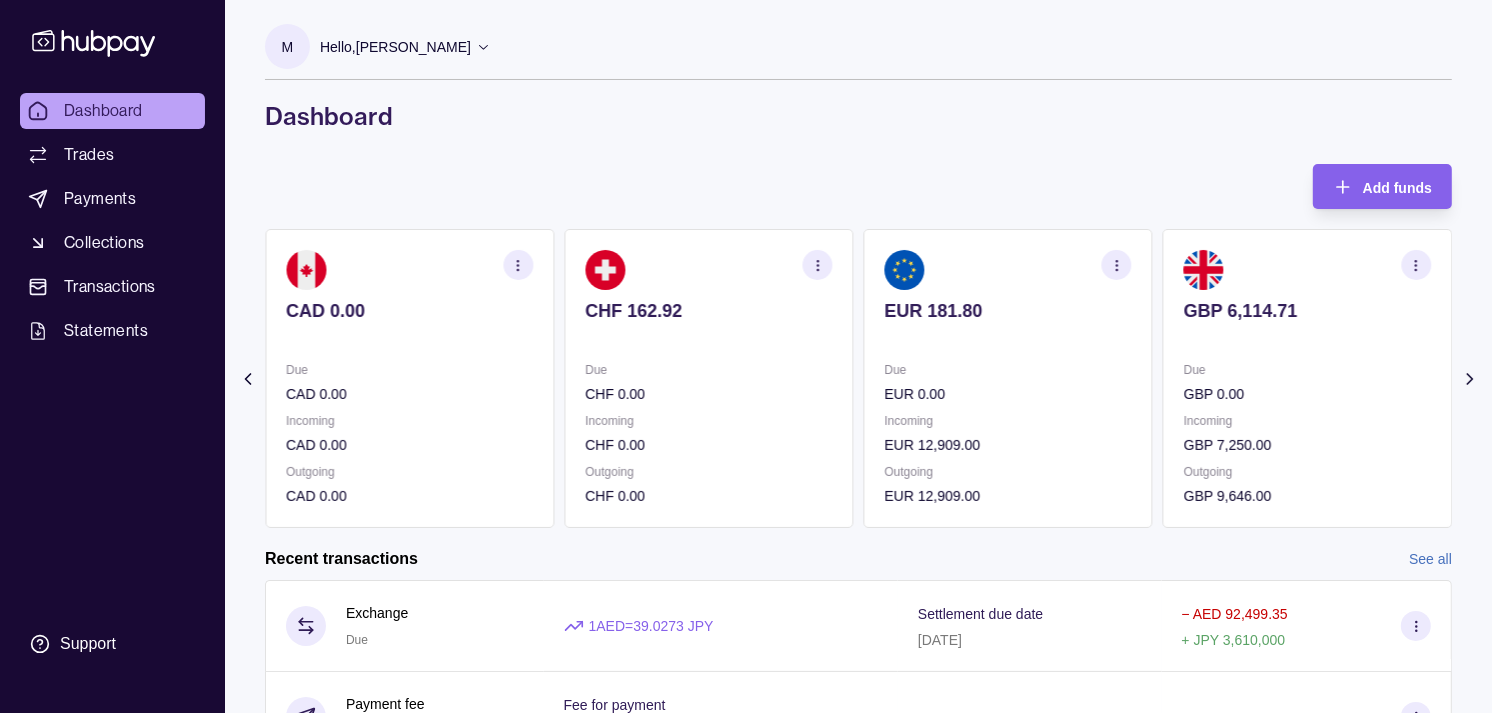 click at bounding box center (708, 338) 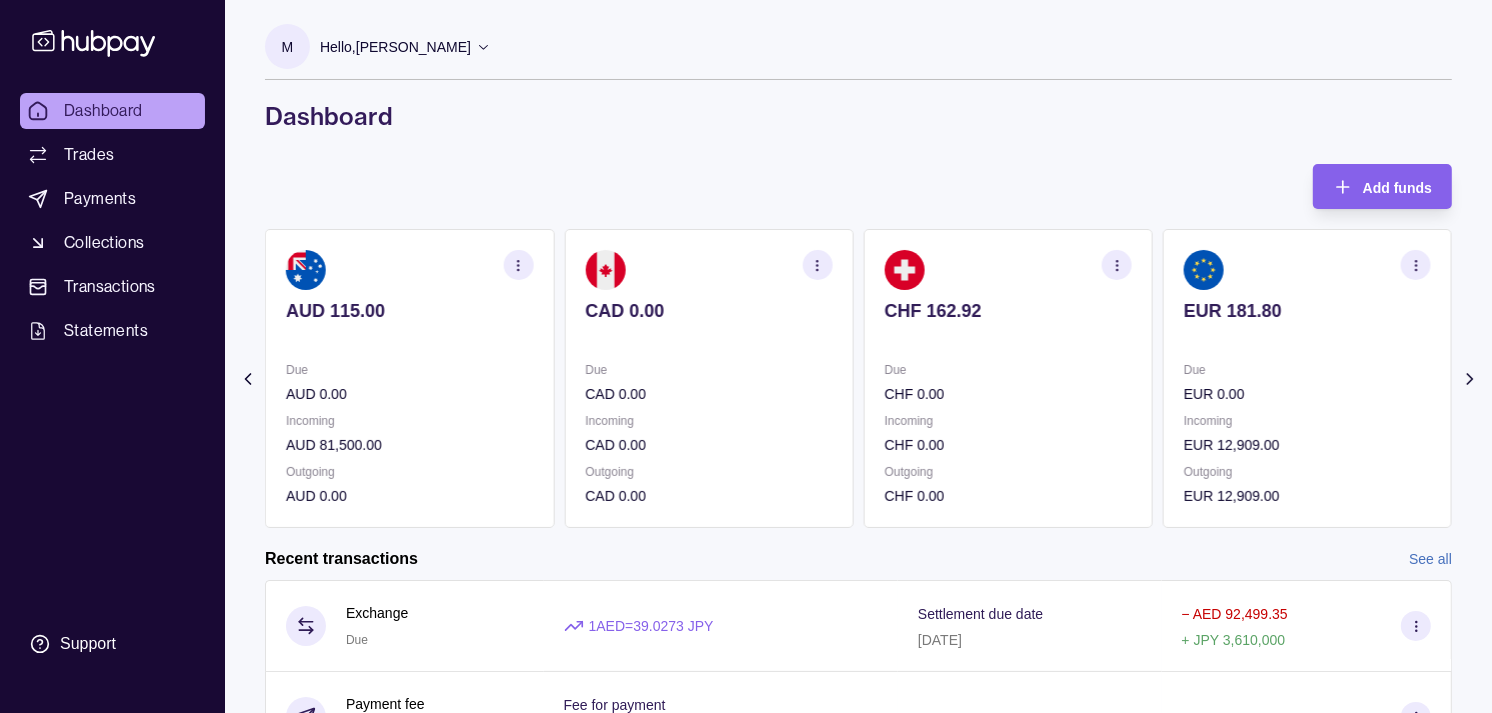 click at bounding box center [708, 338] 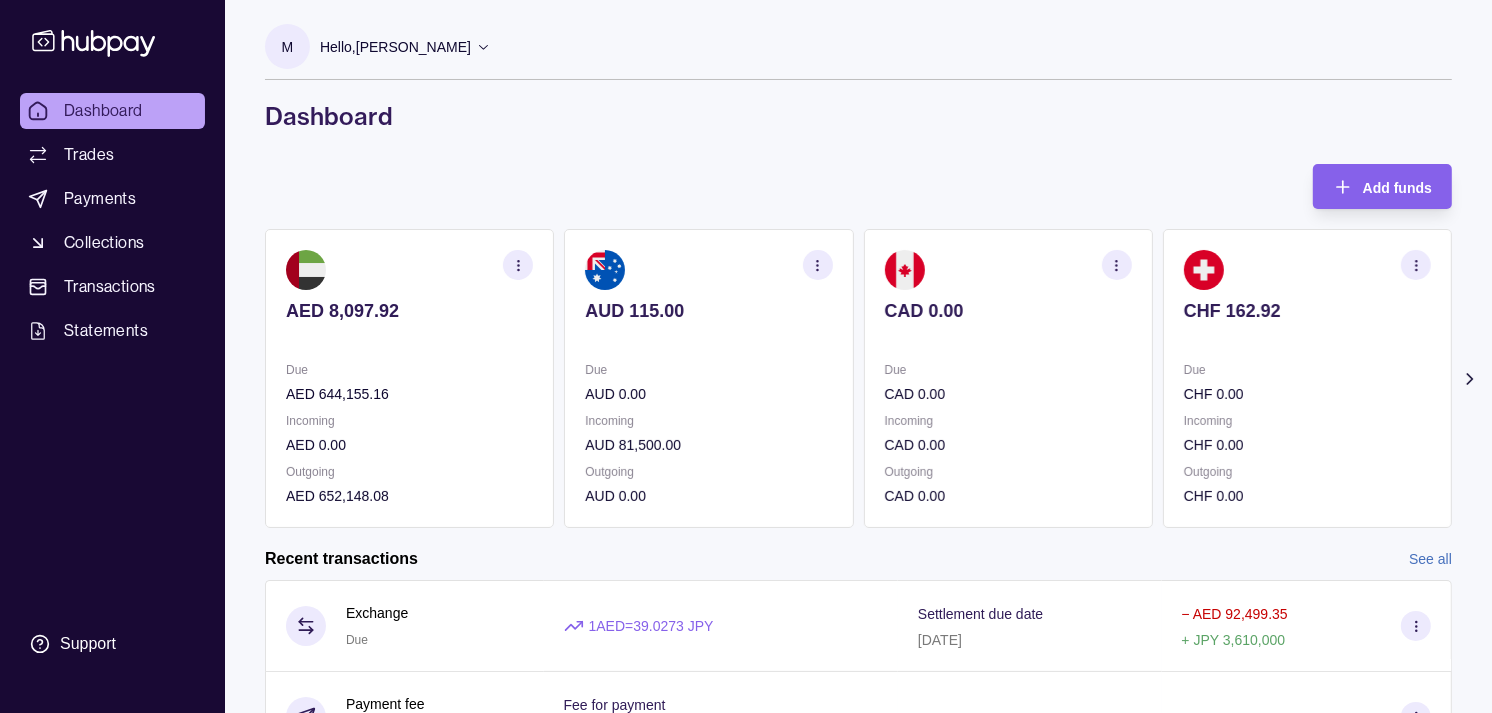 click at bounding box center [708, 338] 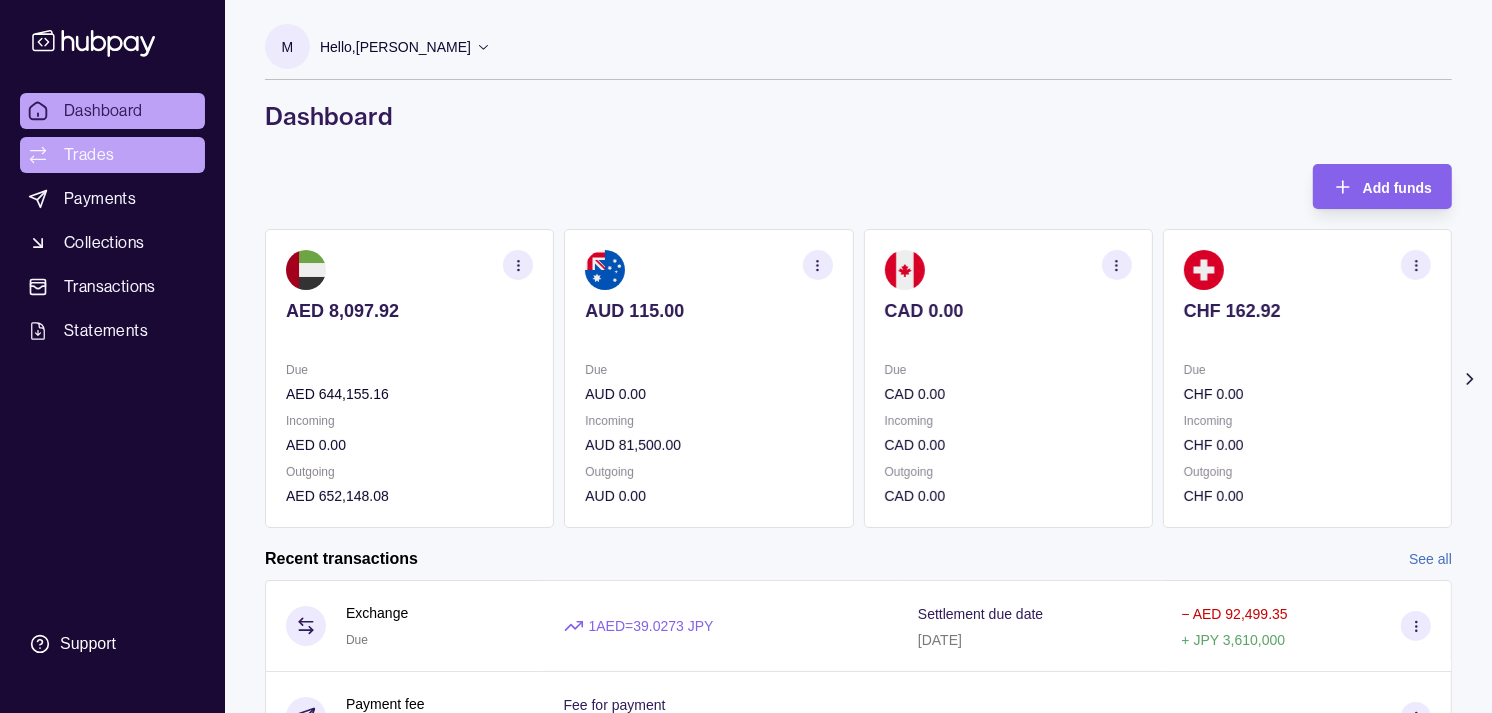 click on "Trades" at bounding box center (89, 155) 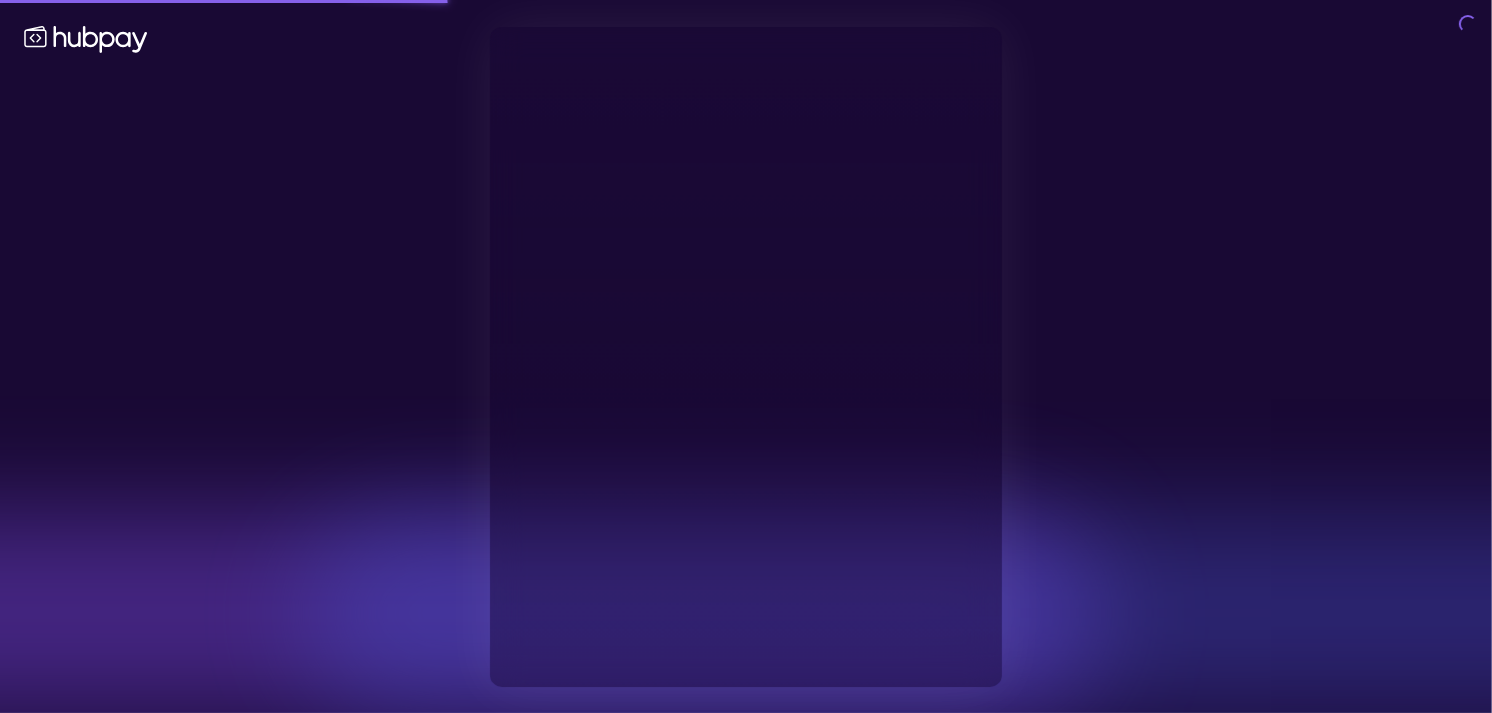 type on "**********" 